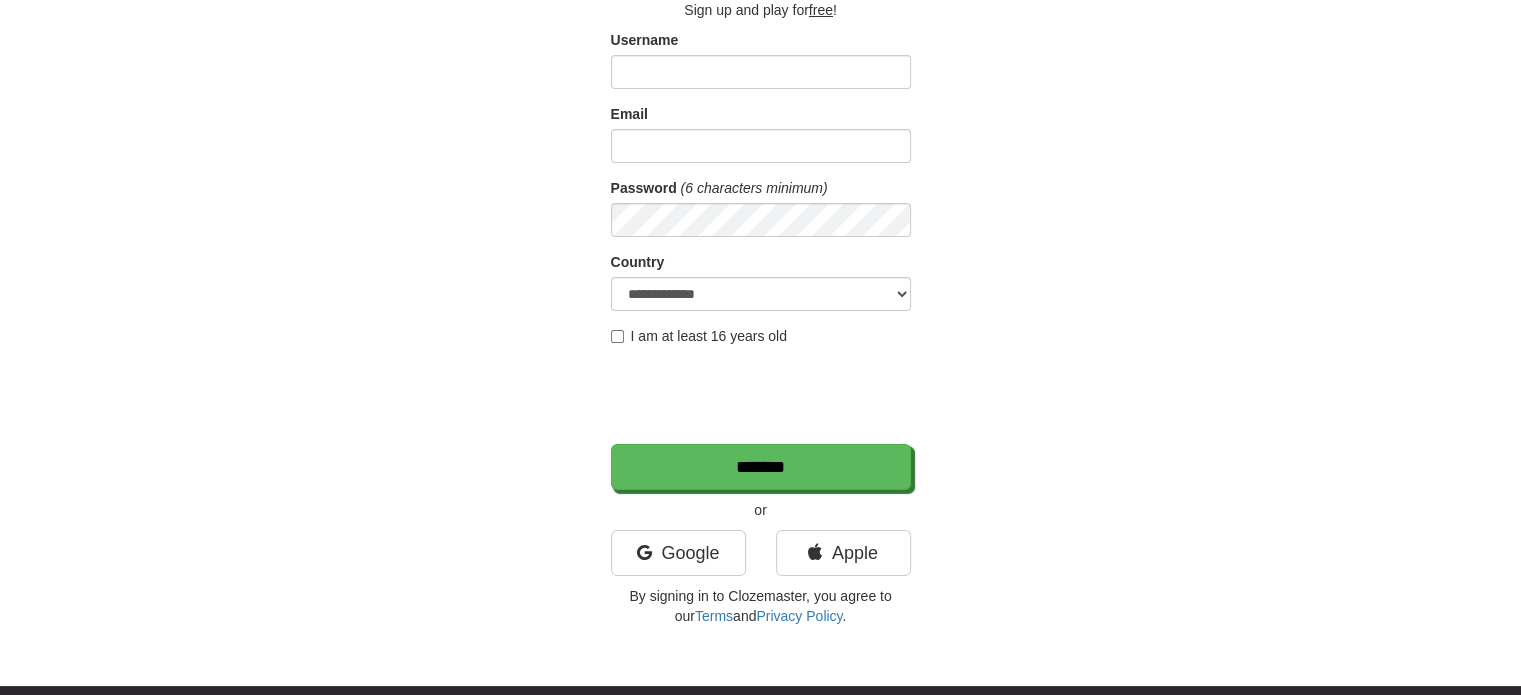 scroll, scrollTop: 400, scrollLeft: 0, axis: vertical 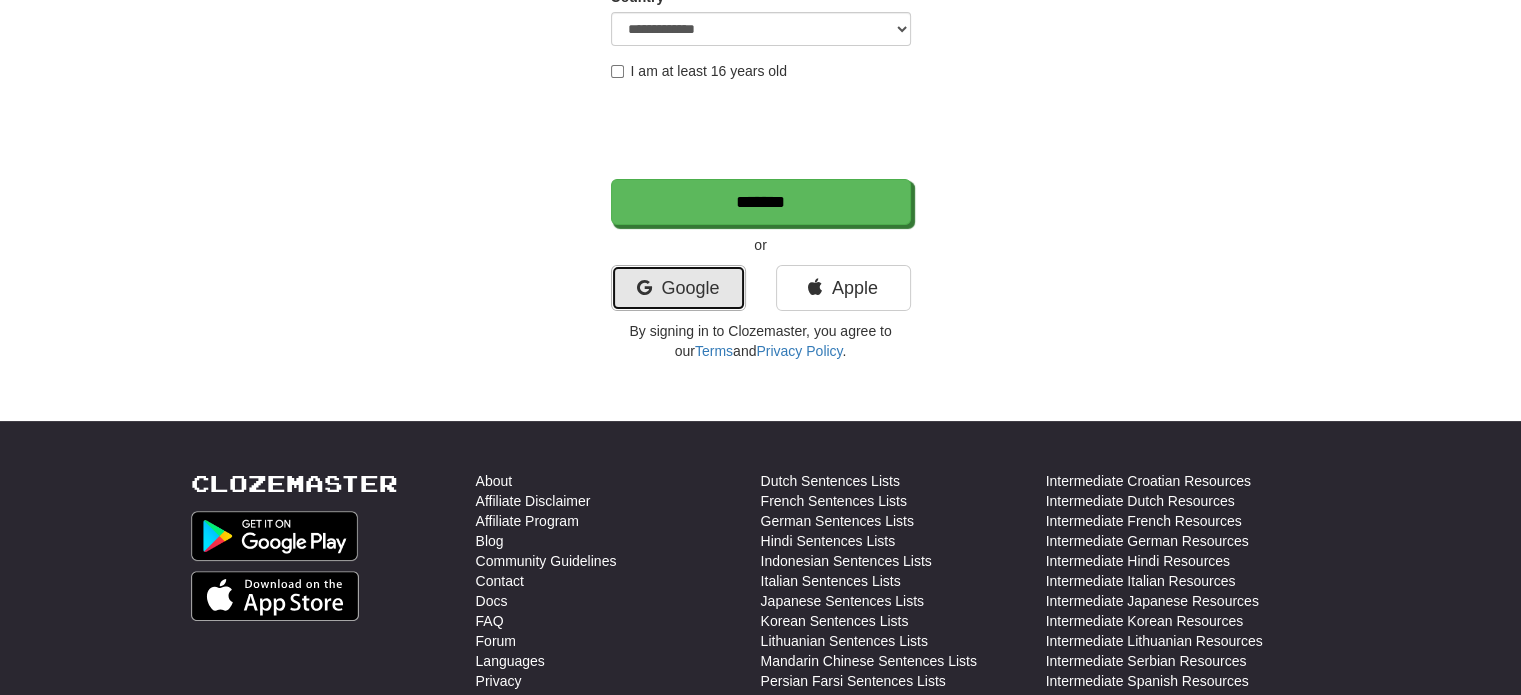 click on "Google" at bounding box center [678, 288] 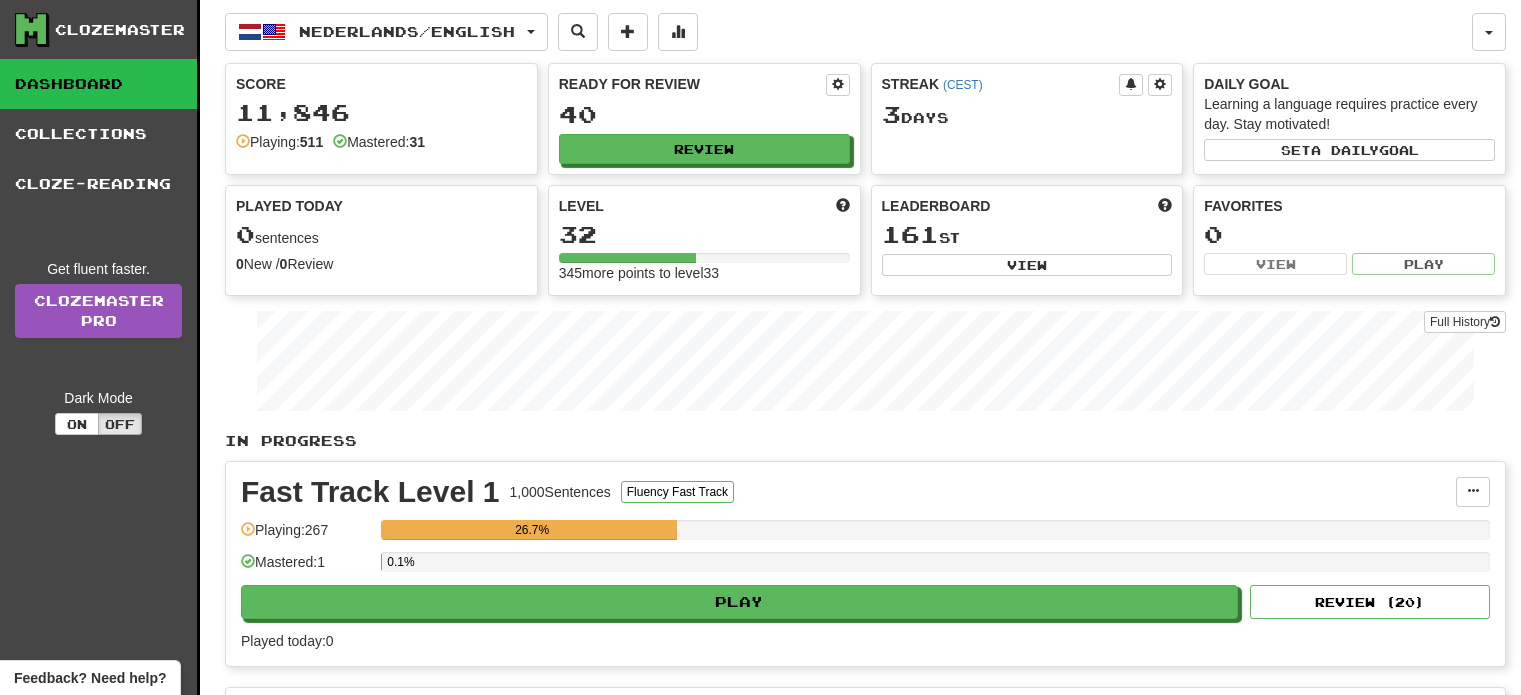 scroll, scrollTop: 0, scrollLeft: 0, axis: both 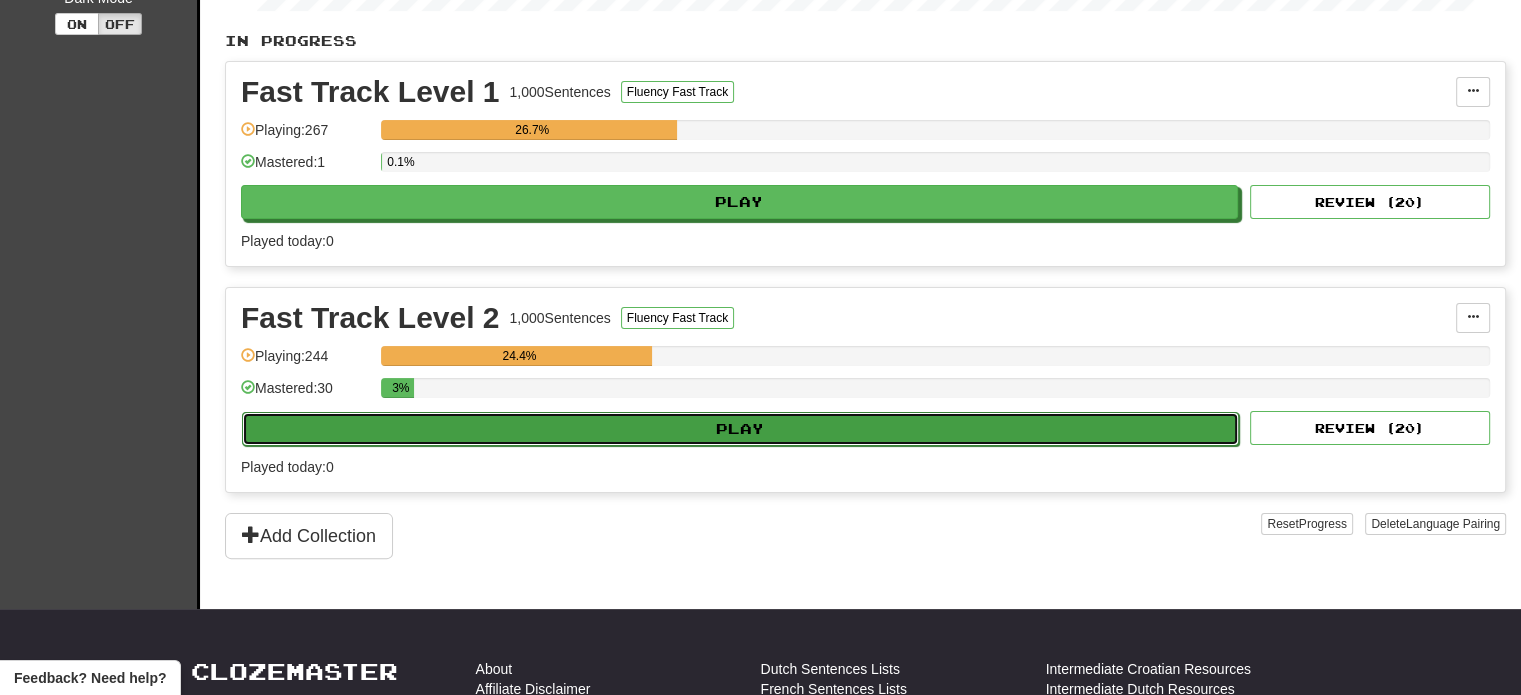 click on "Play" at bounding box center (740, 429) 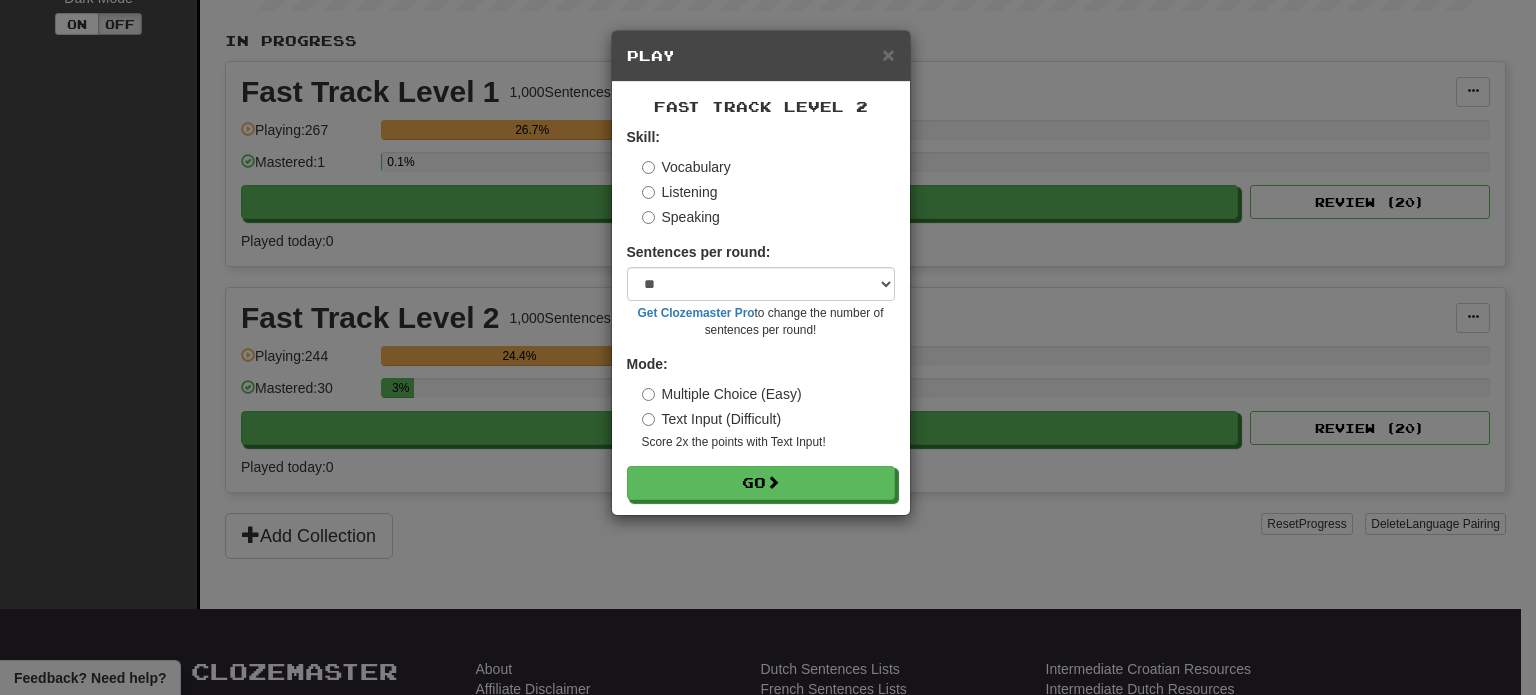 click on "Listening" at bounding box center [680, 192] 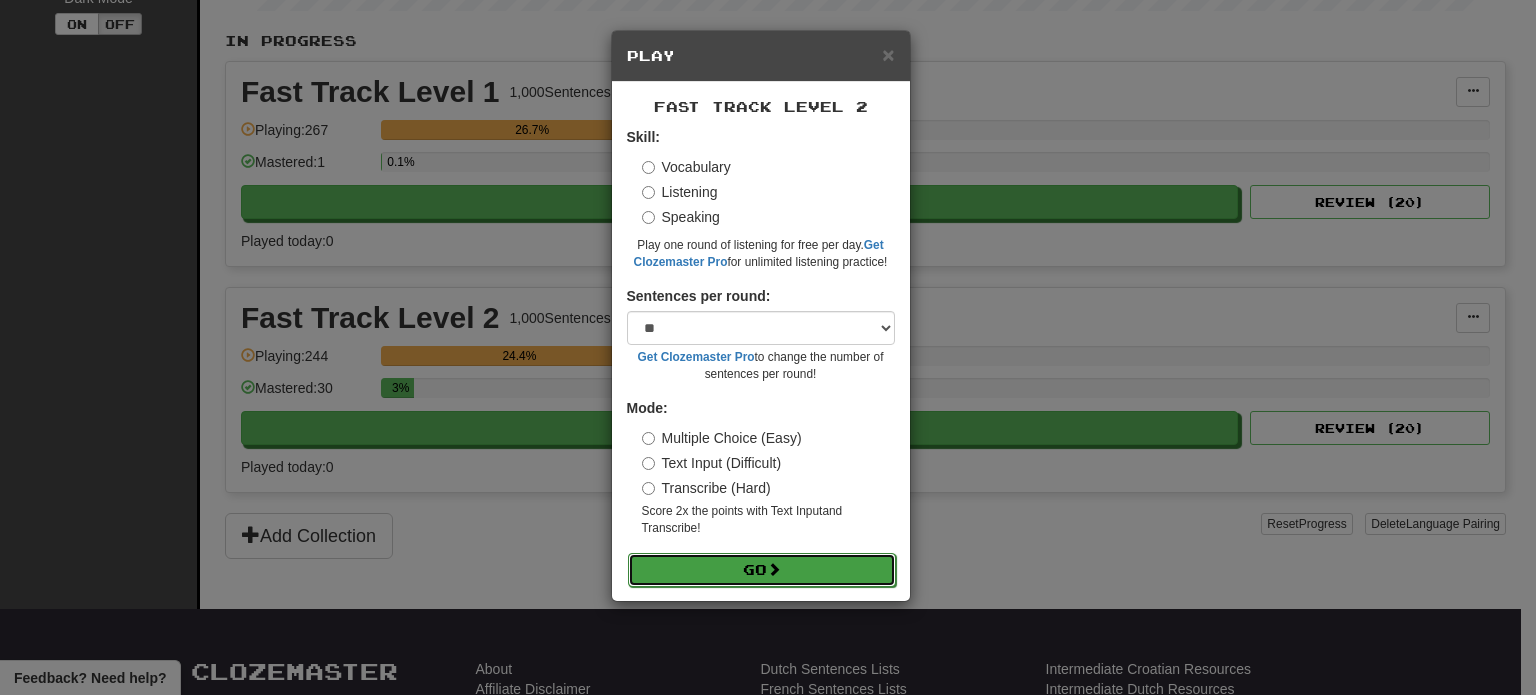 click on "Go" at bounding box center [762, 570] 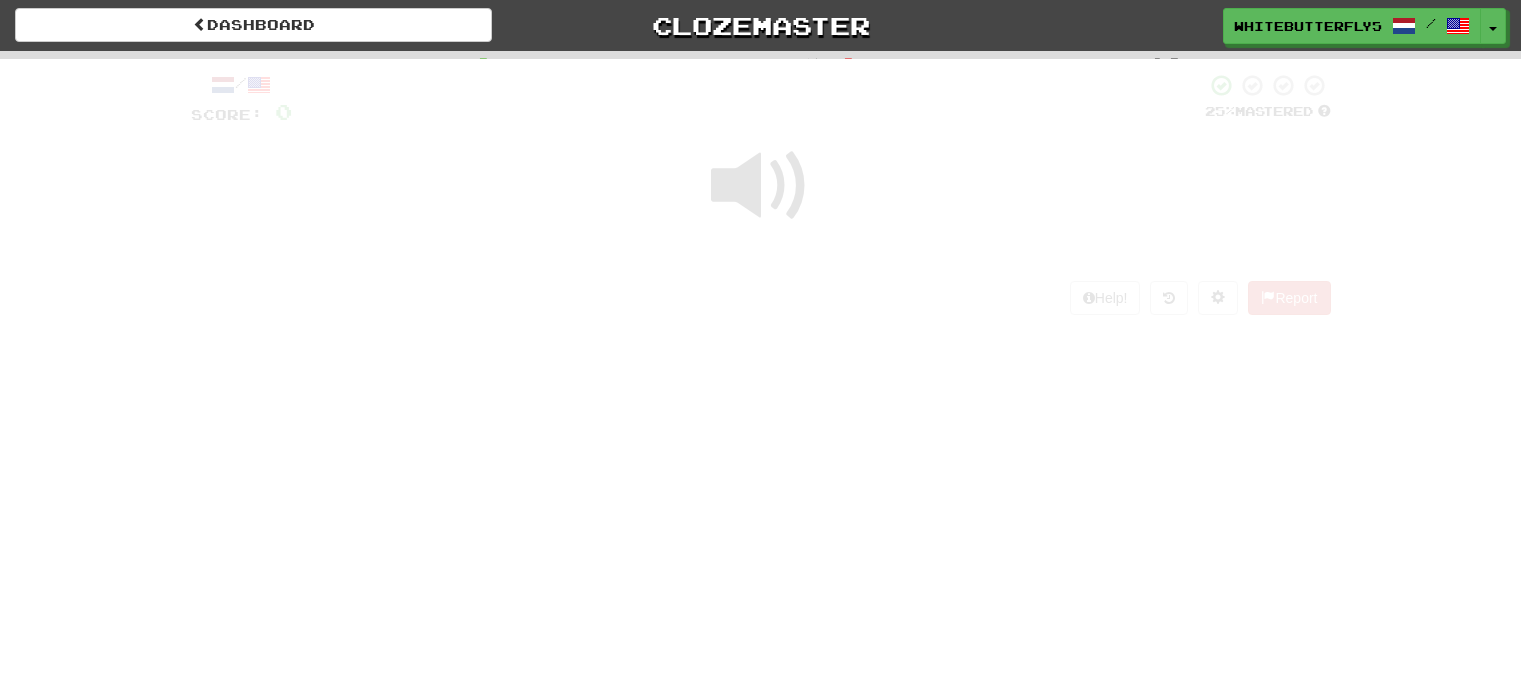 scroll, scrollTop: 0, scrollLeft: 0, axis: both 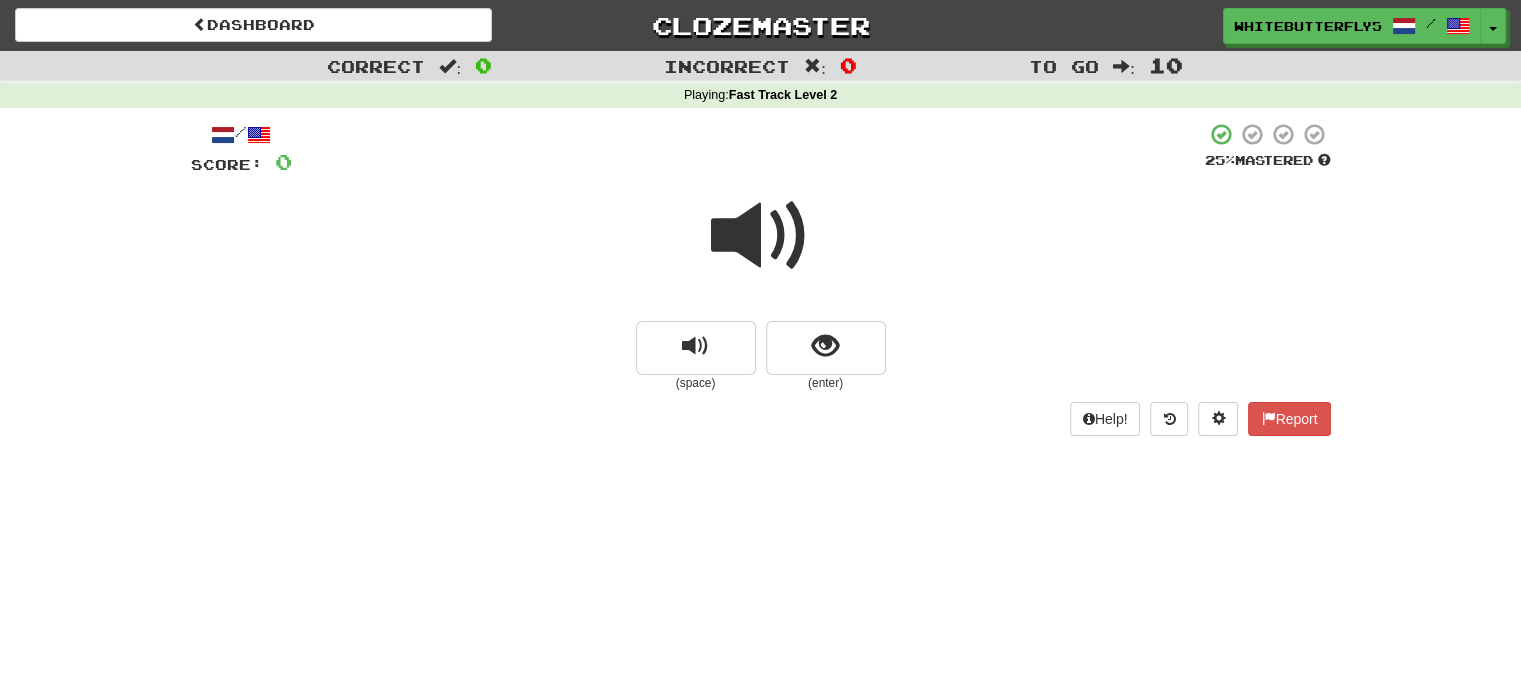 click at bounding box center (761, 236) 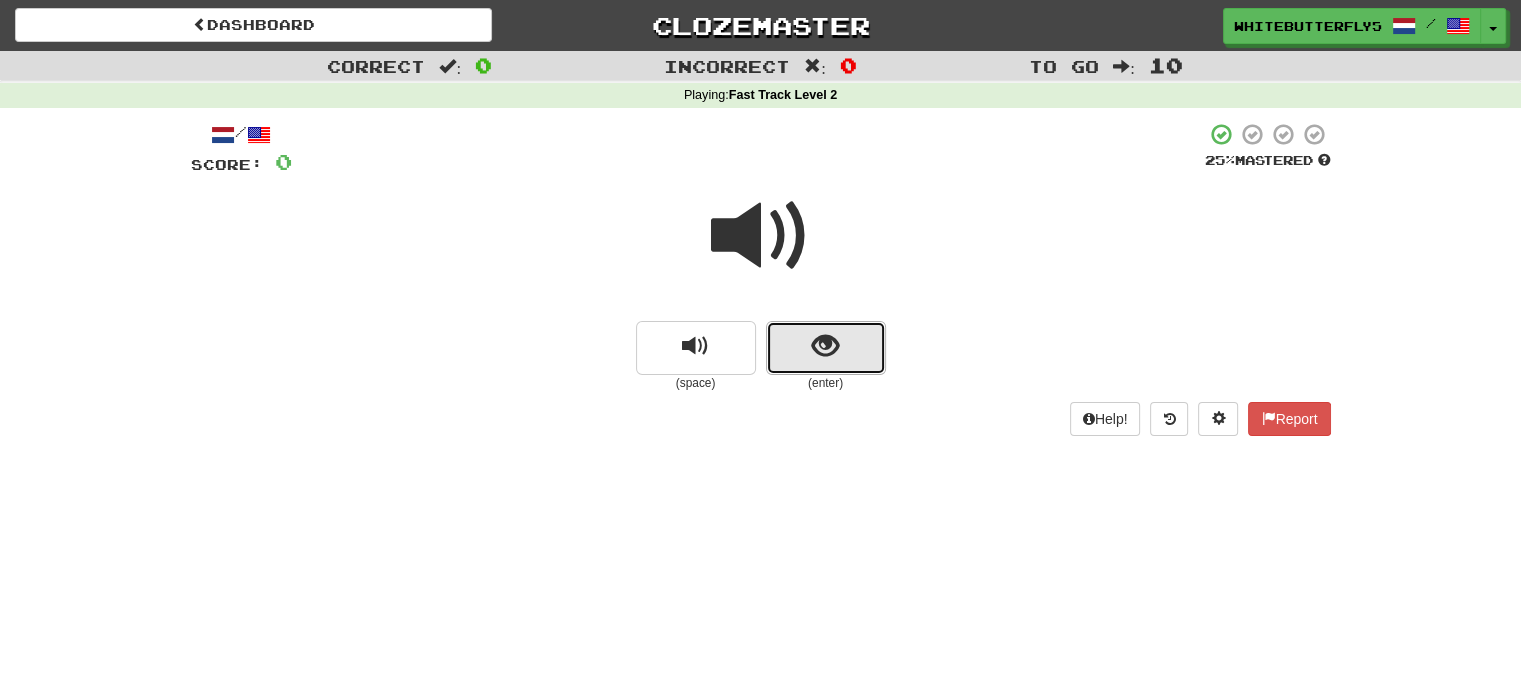 click at bounding box center [825, 346] 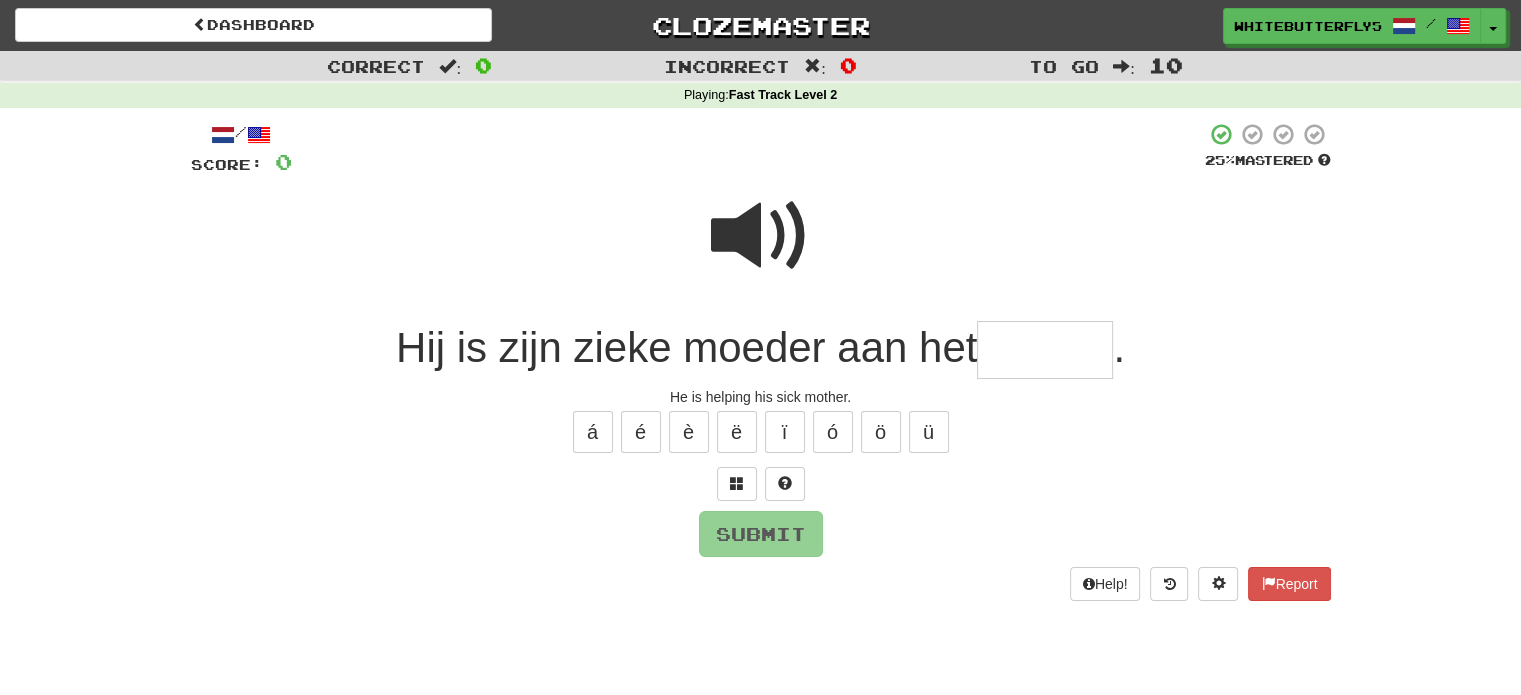 click at bounding box center [1045, 350] 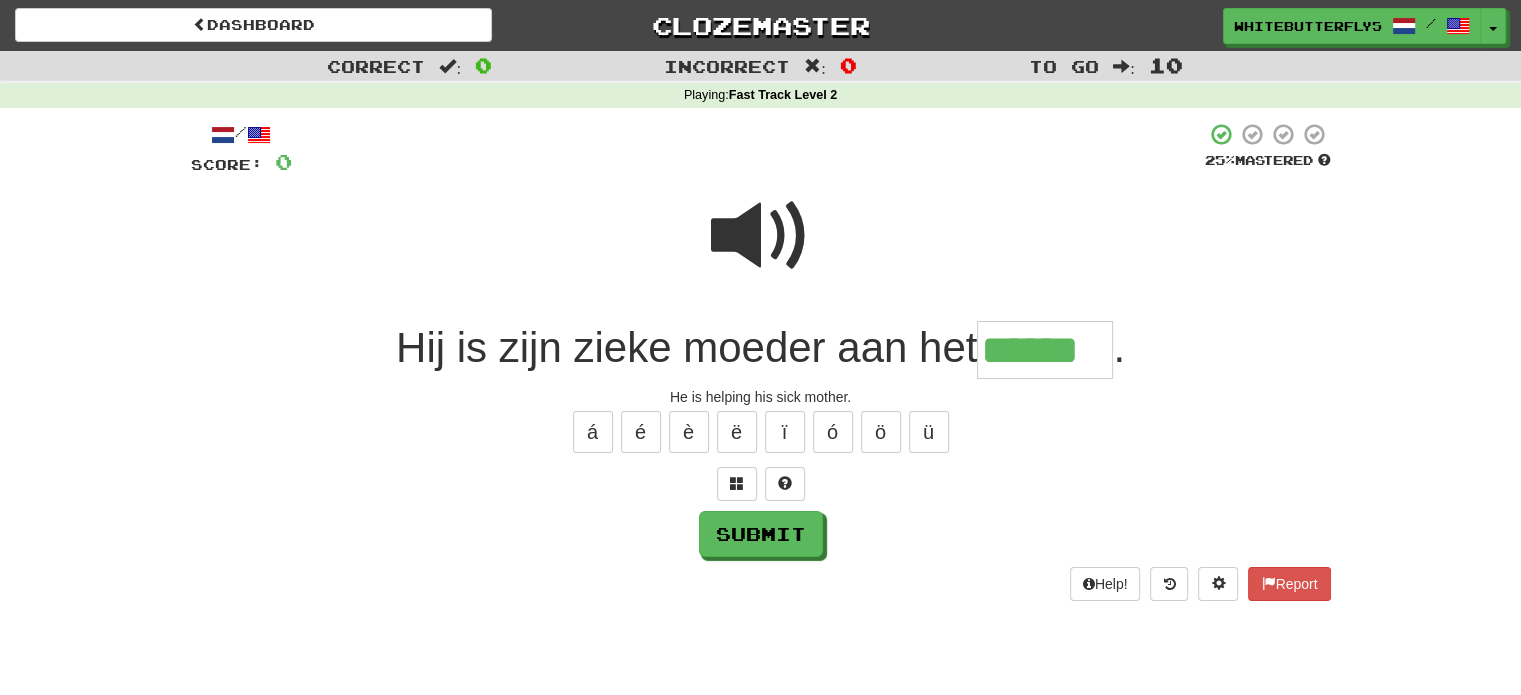 type on "******" 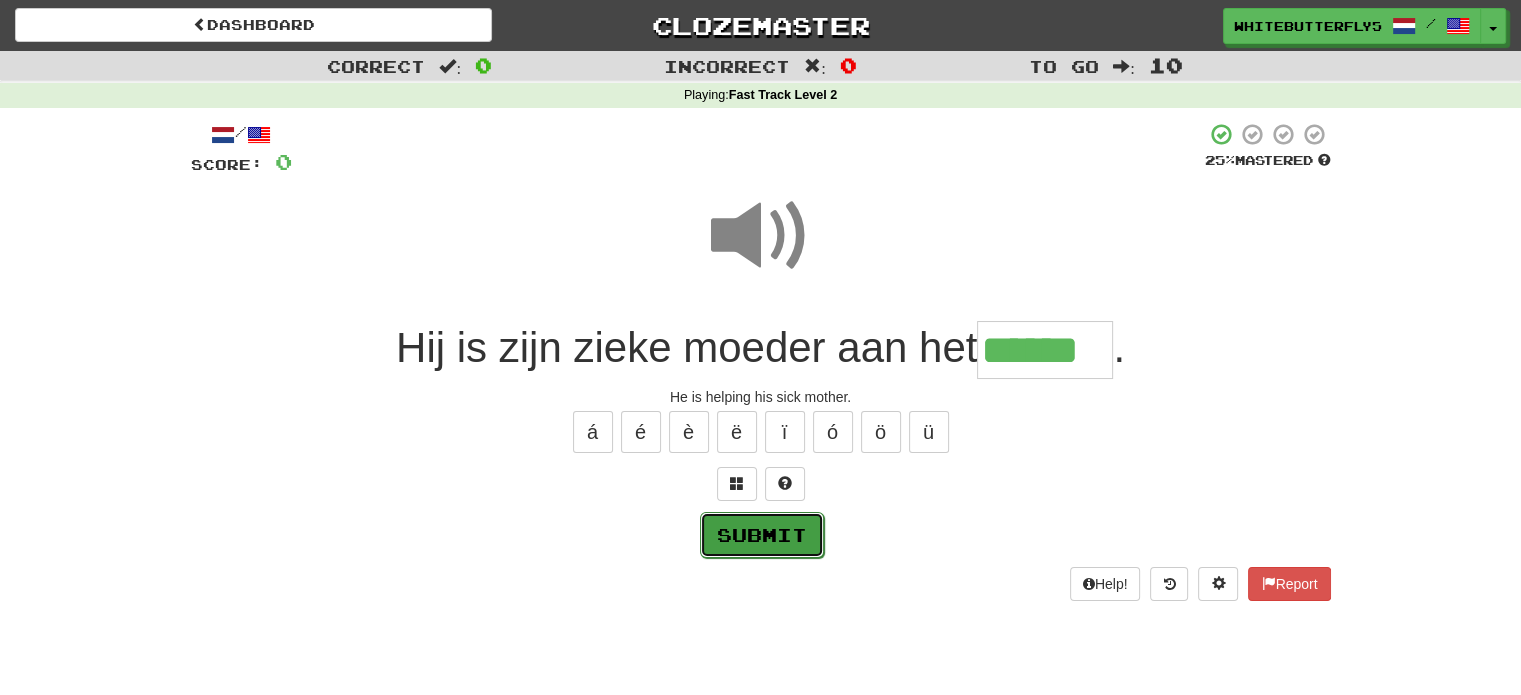 click on "Submit" at bounding box center (762, 535) 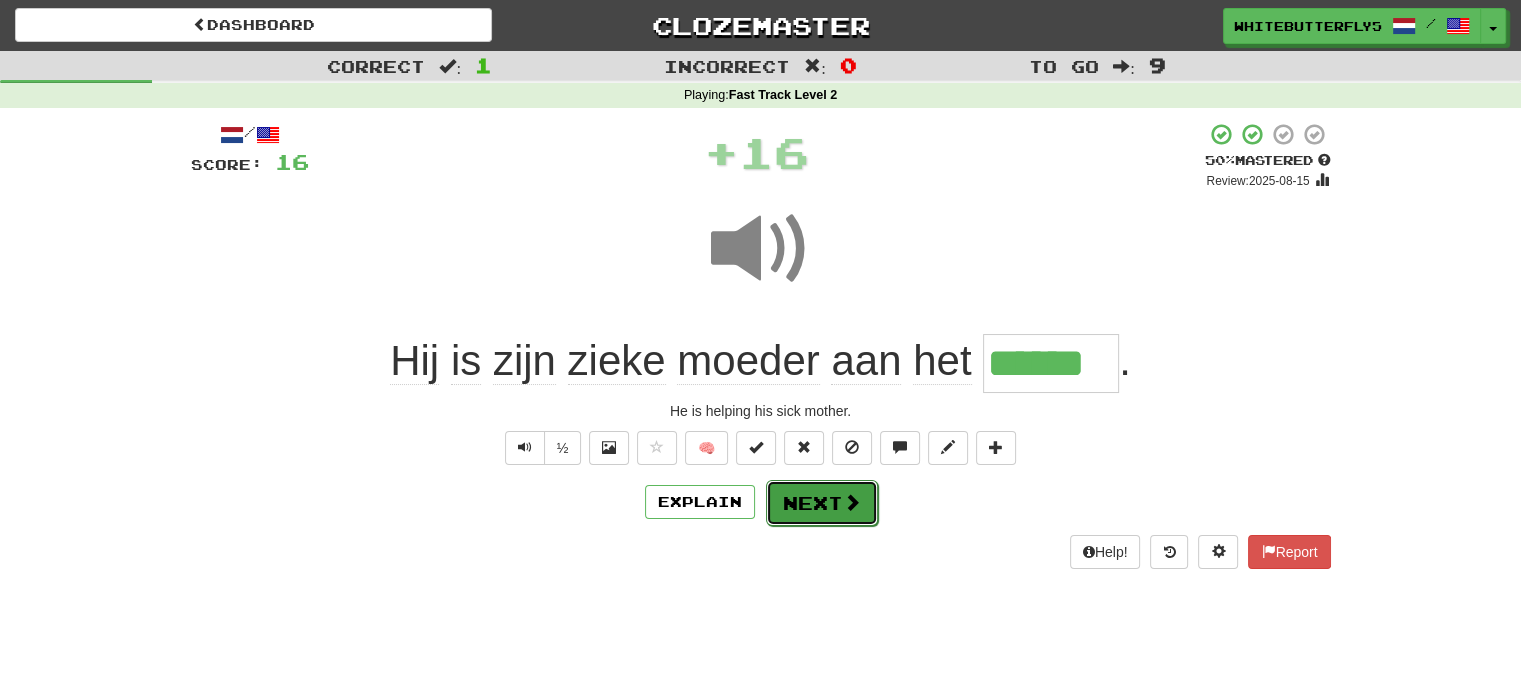 click on "Next" at bounding box center [822, 503] 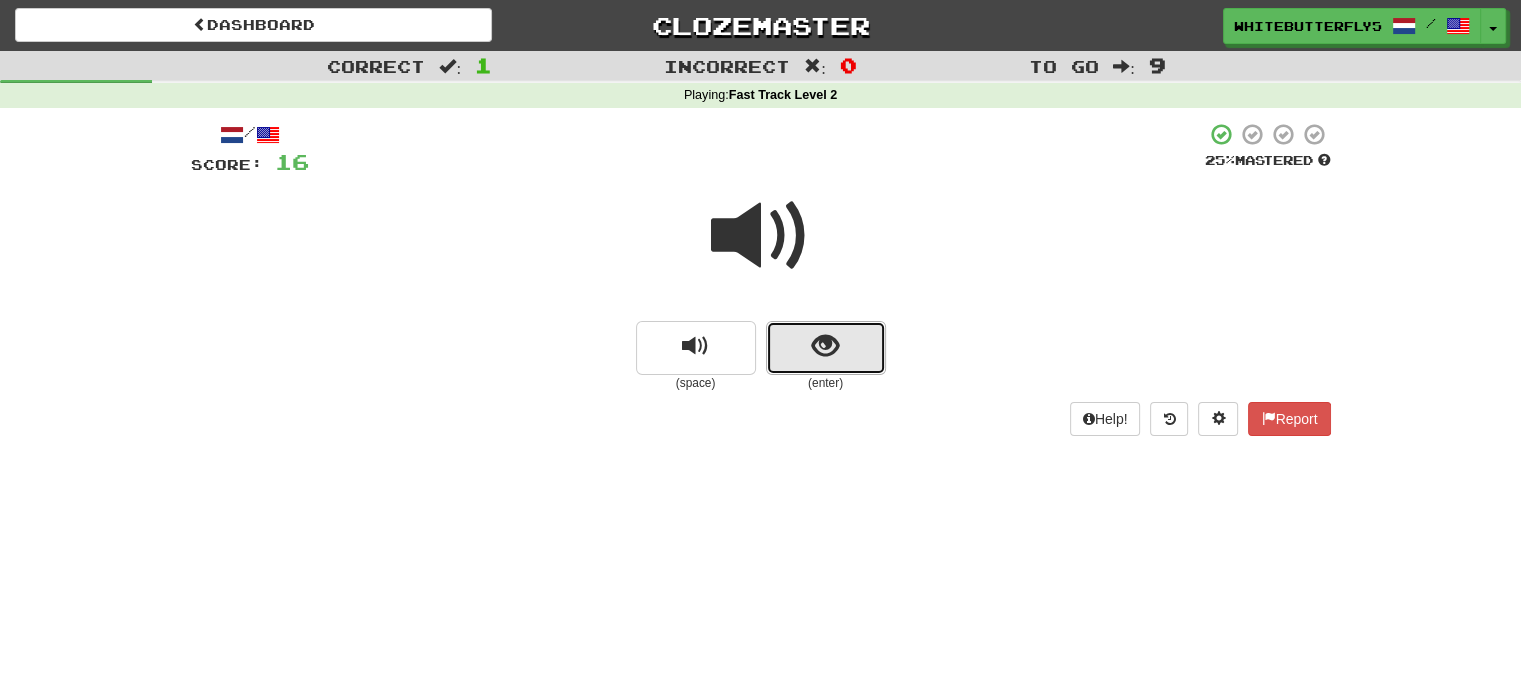 click at bounding box center (826, 348) 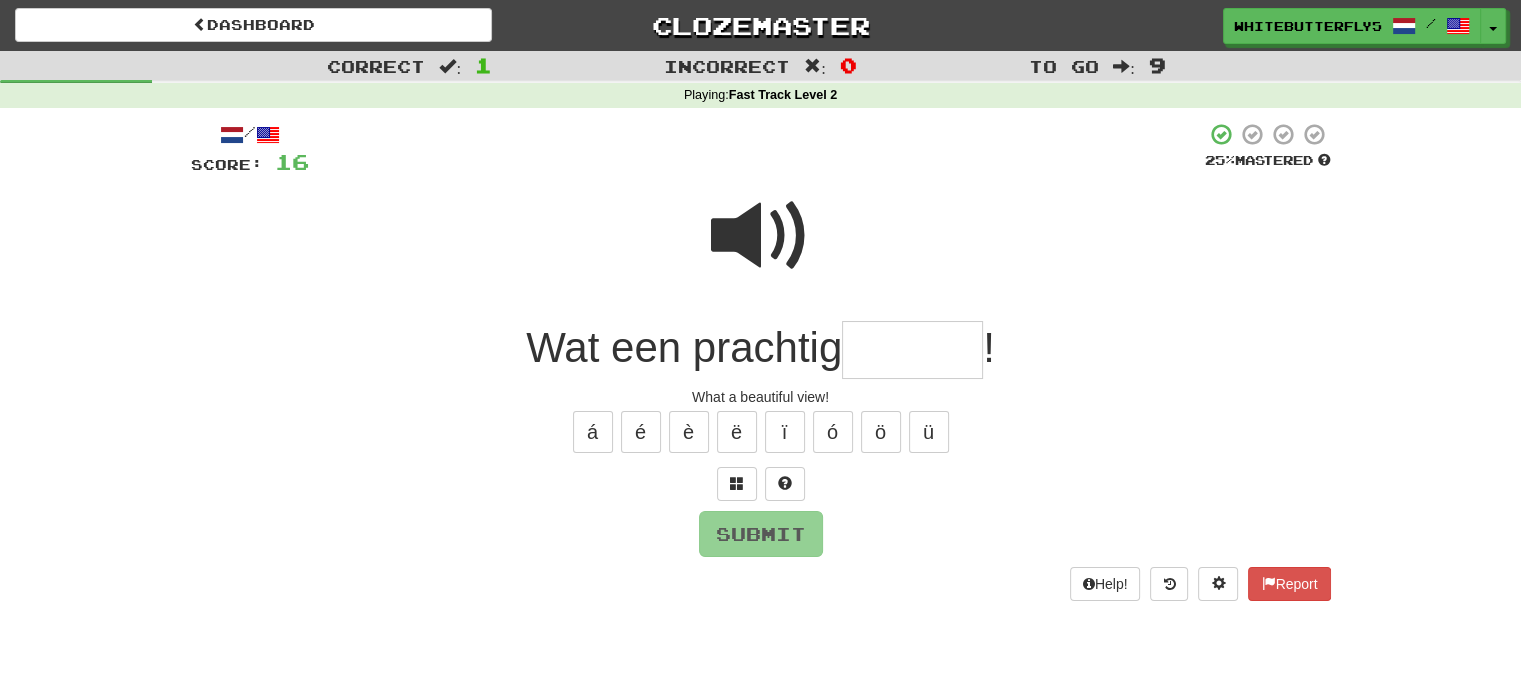 click at bounding box center (912, 350) 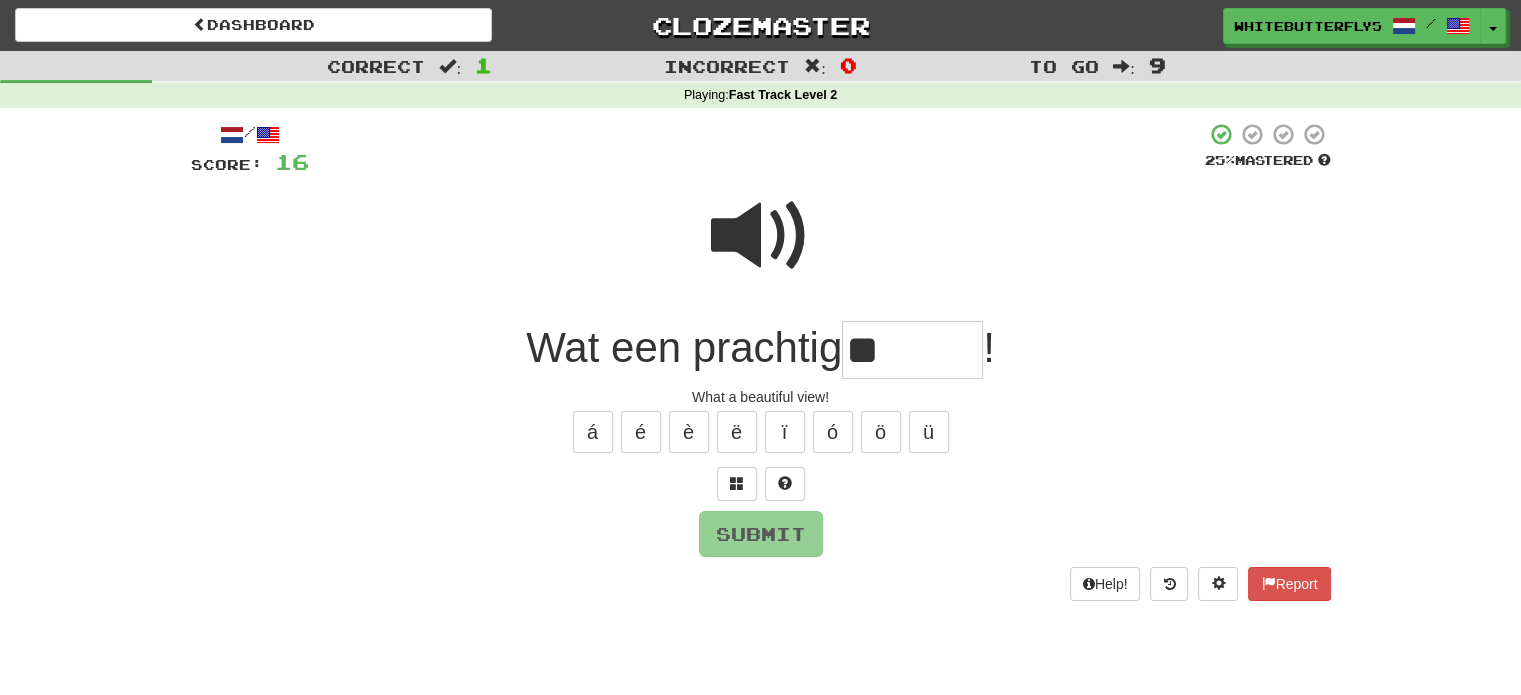 click on "**" at bounding box center [912, 350] 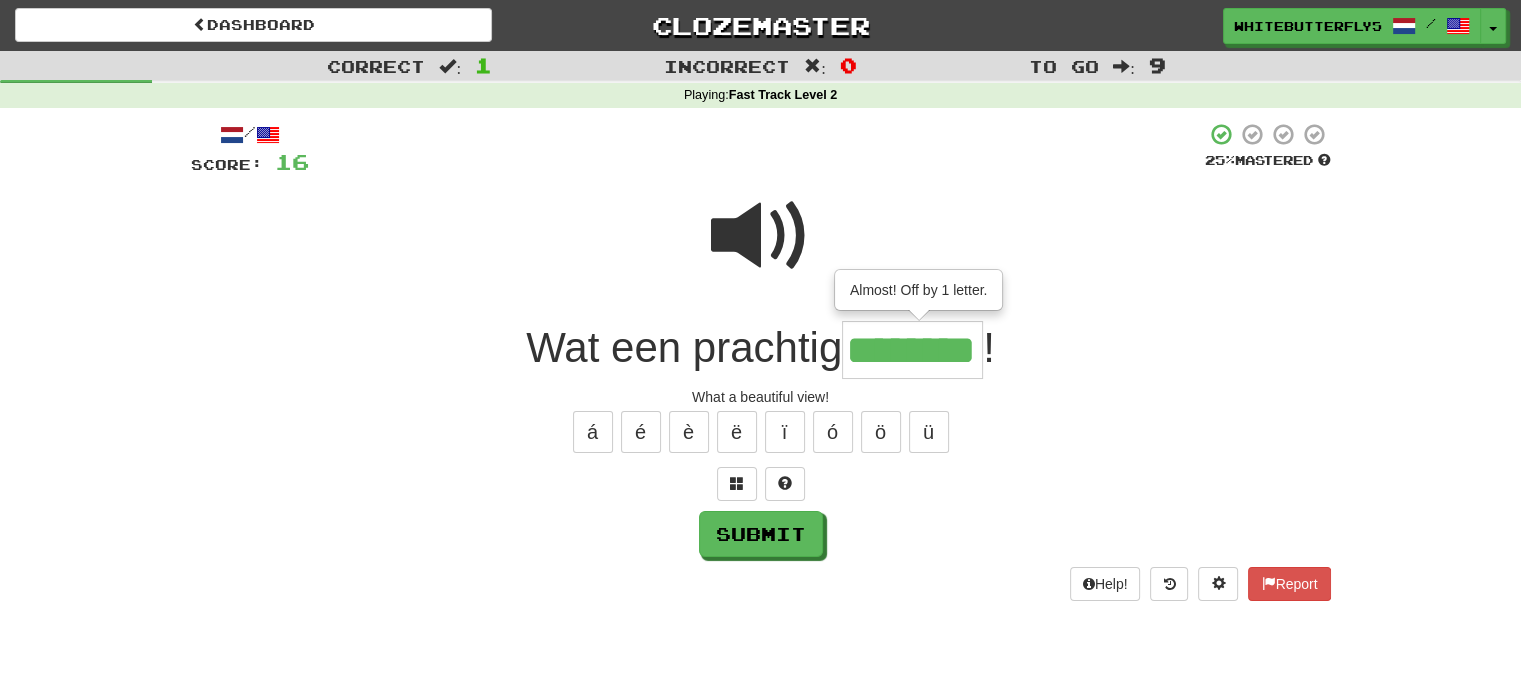 type on "********" 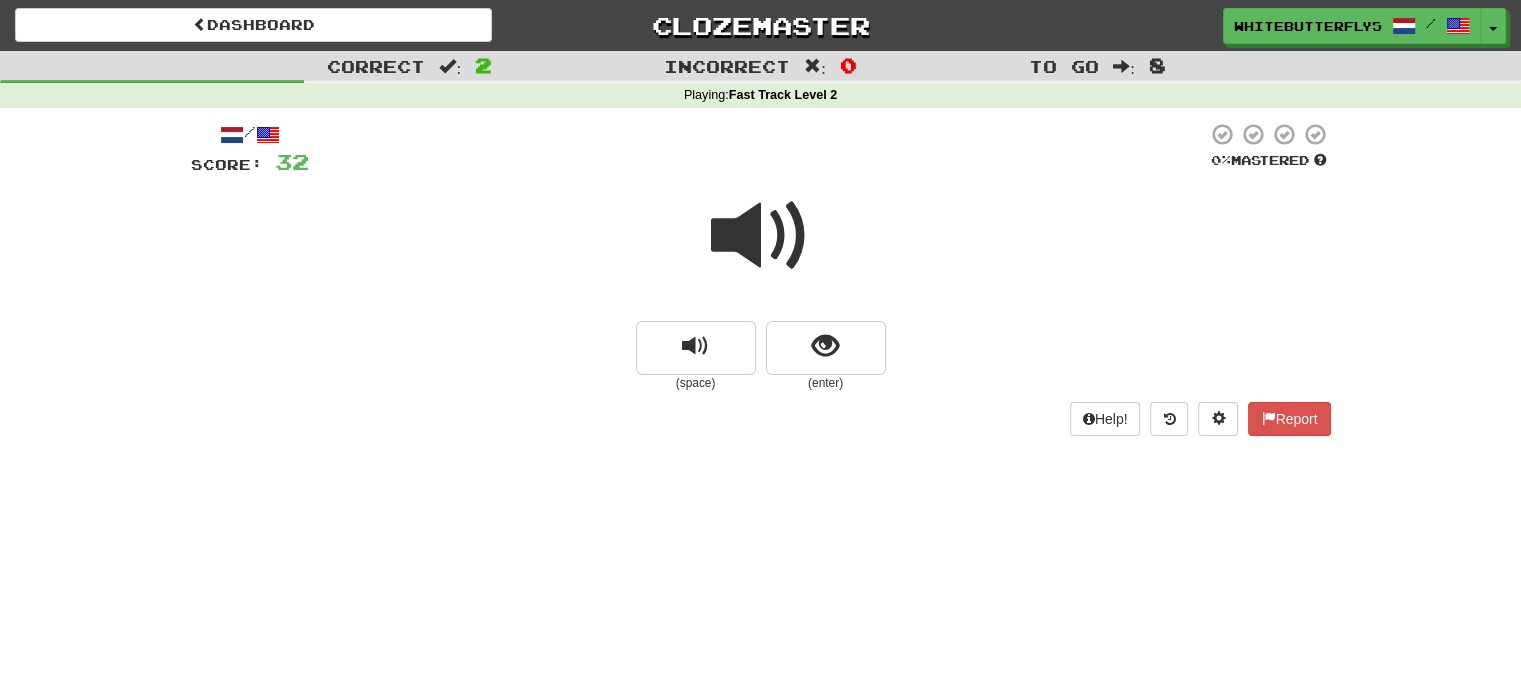 click at bounding box center (761, 236) 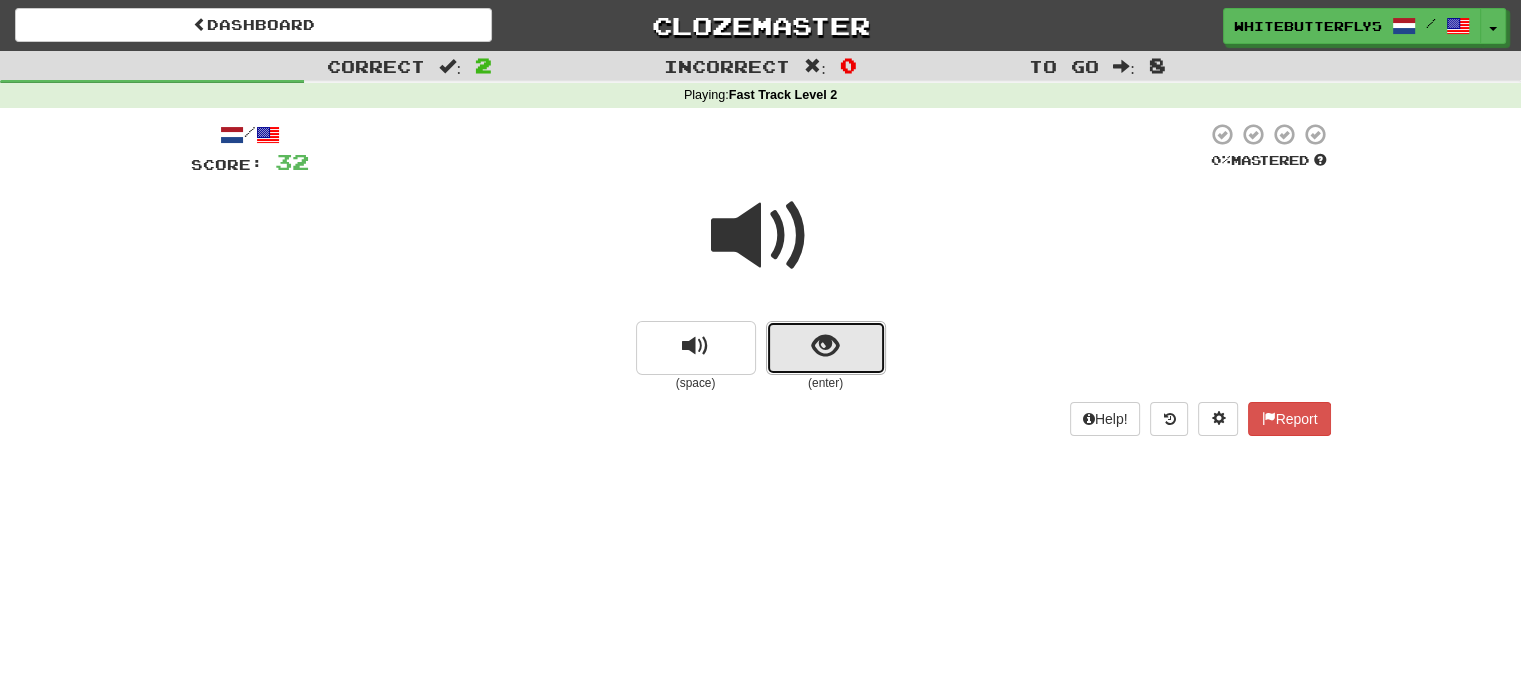 click at bounding box center [826, 348] 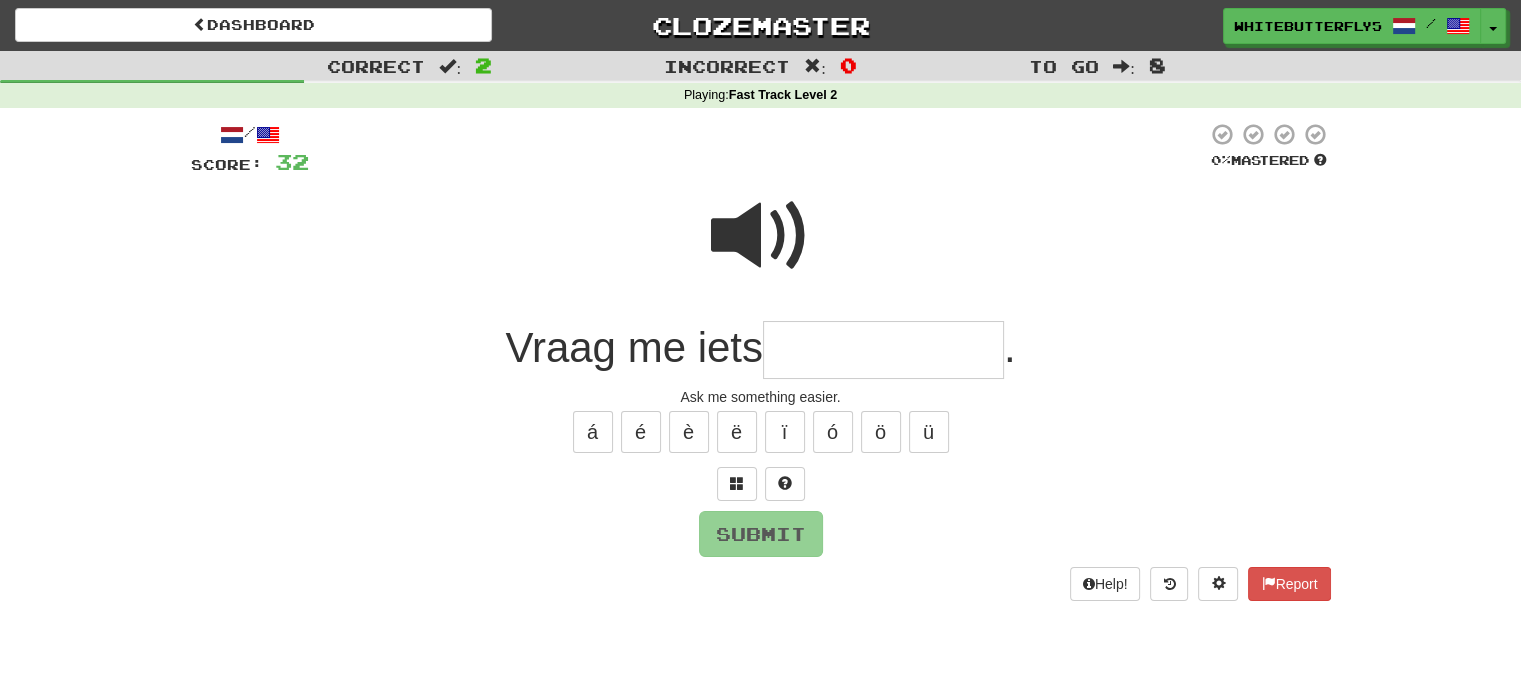 click at bounding box center [883, 350] 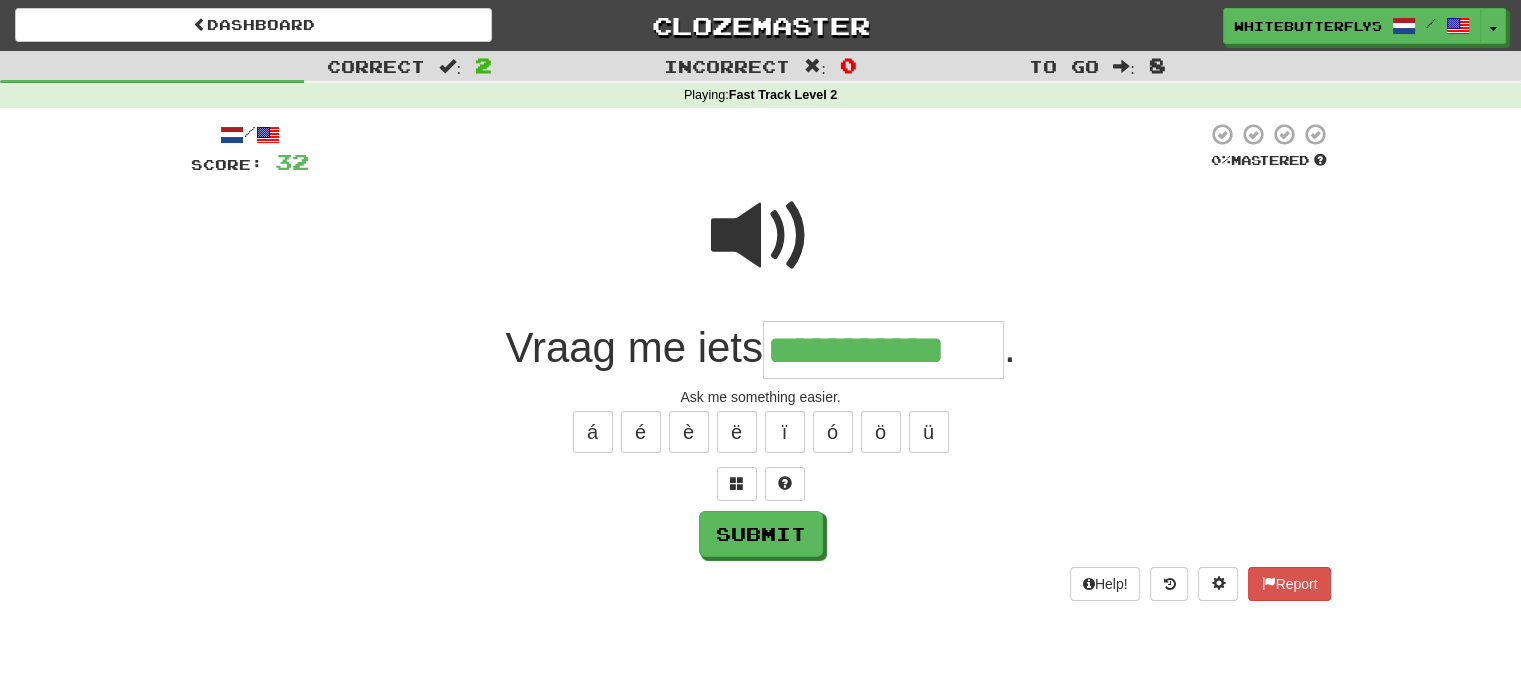 click at bounding box center [761, 236] 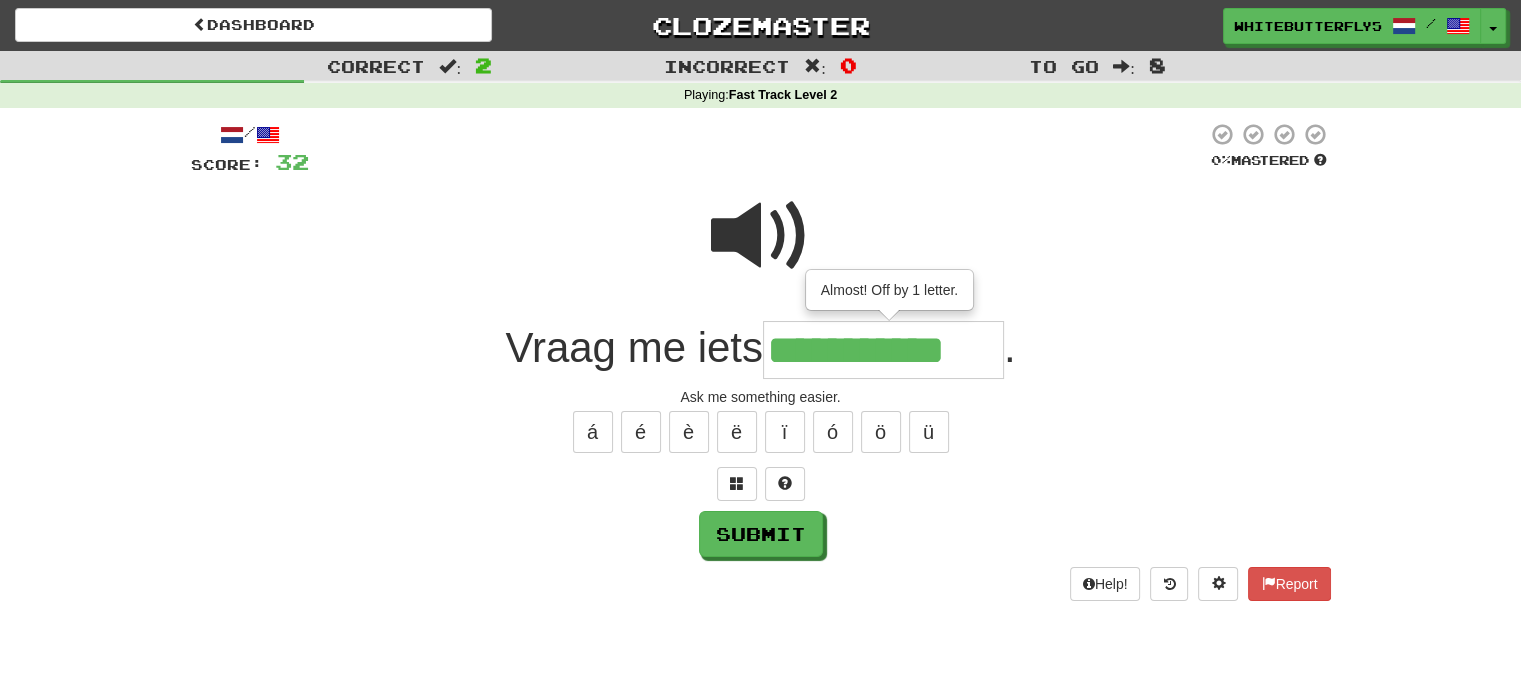 click on "**********" at bounding box center [883, 350] 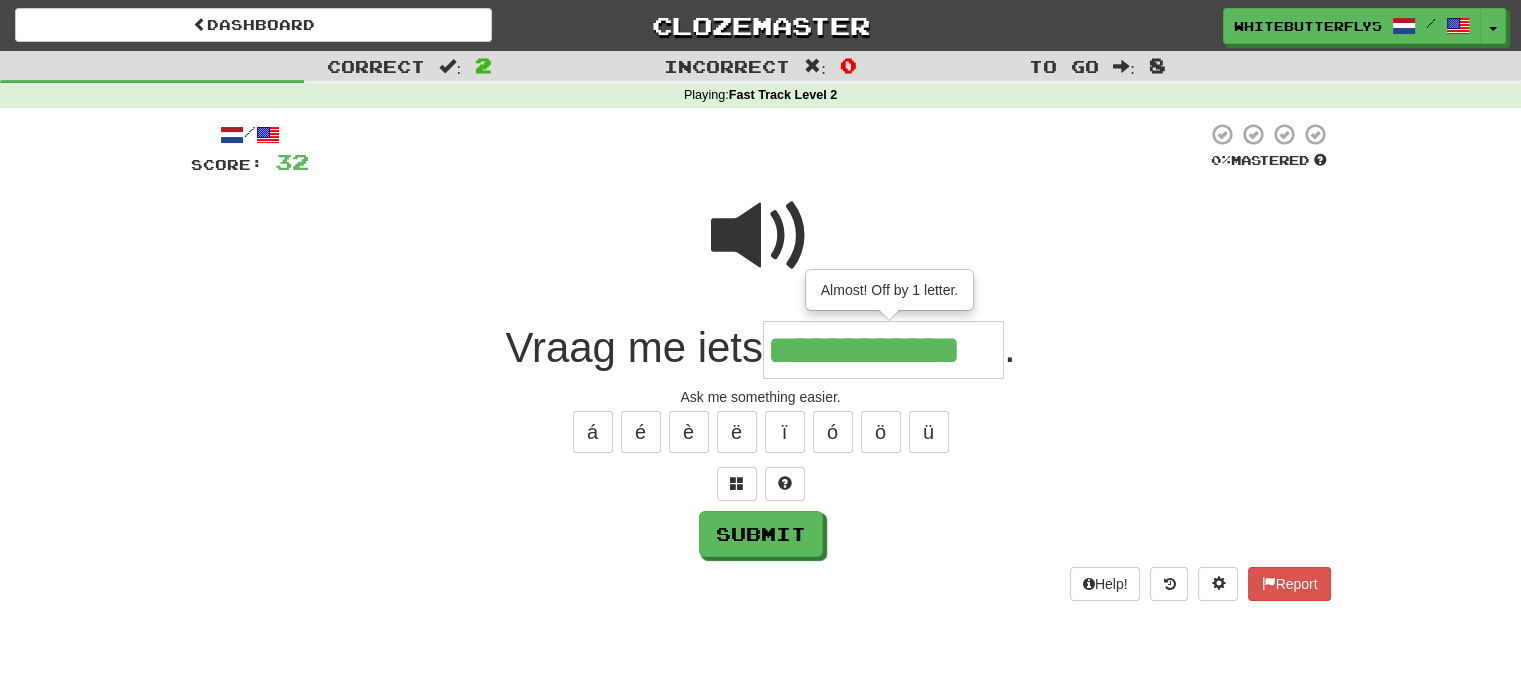 type on "**********" 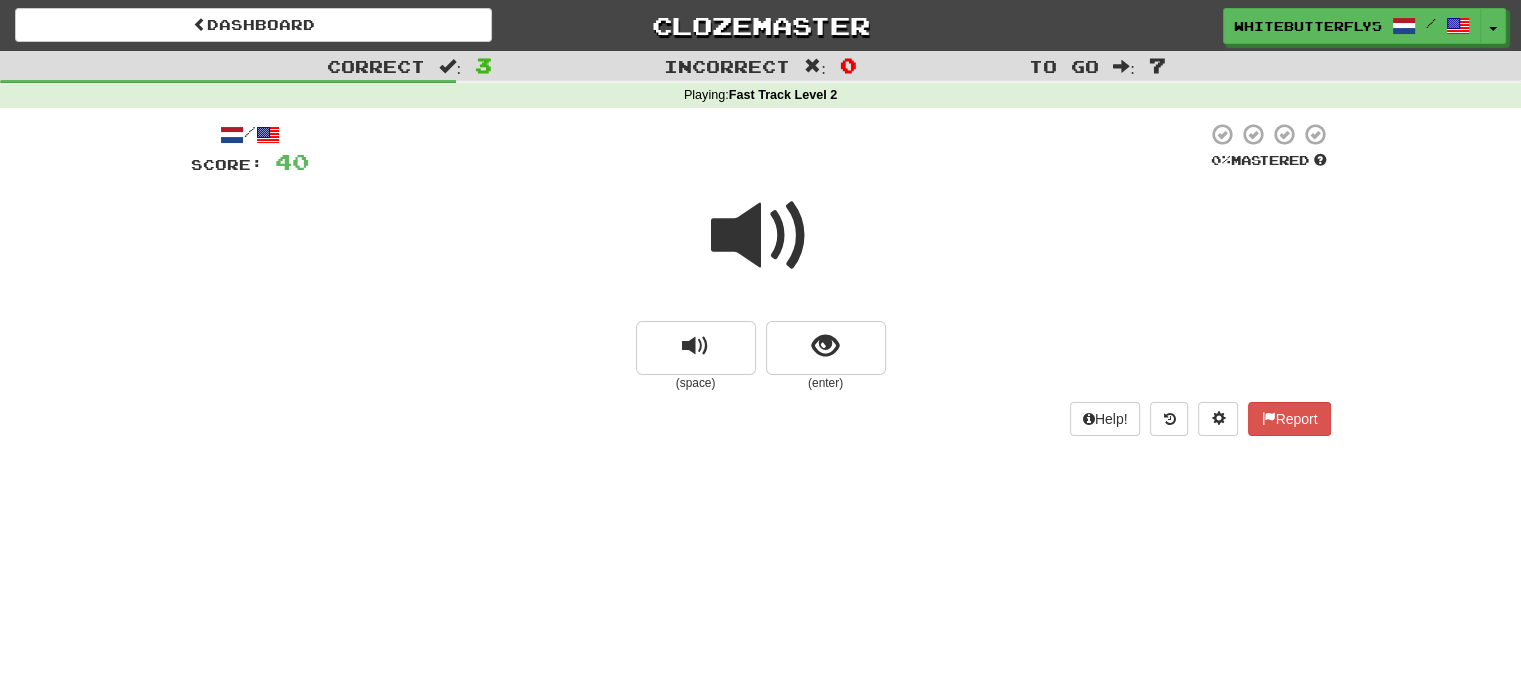 click at bounding box center (761, 236) 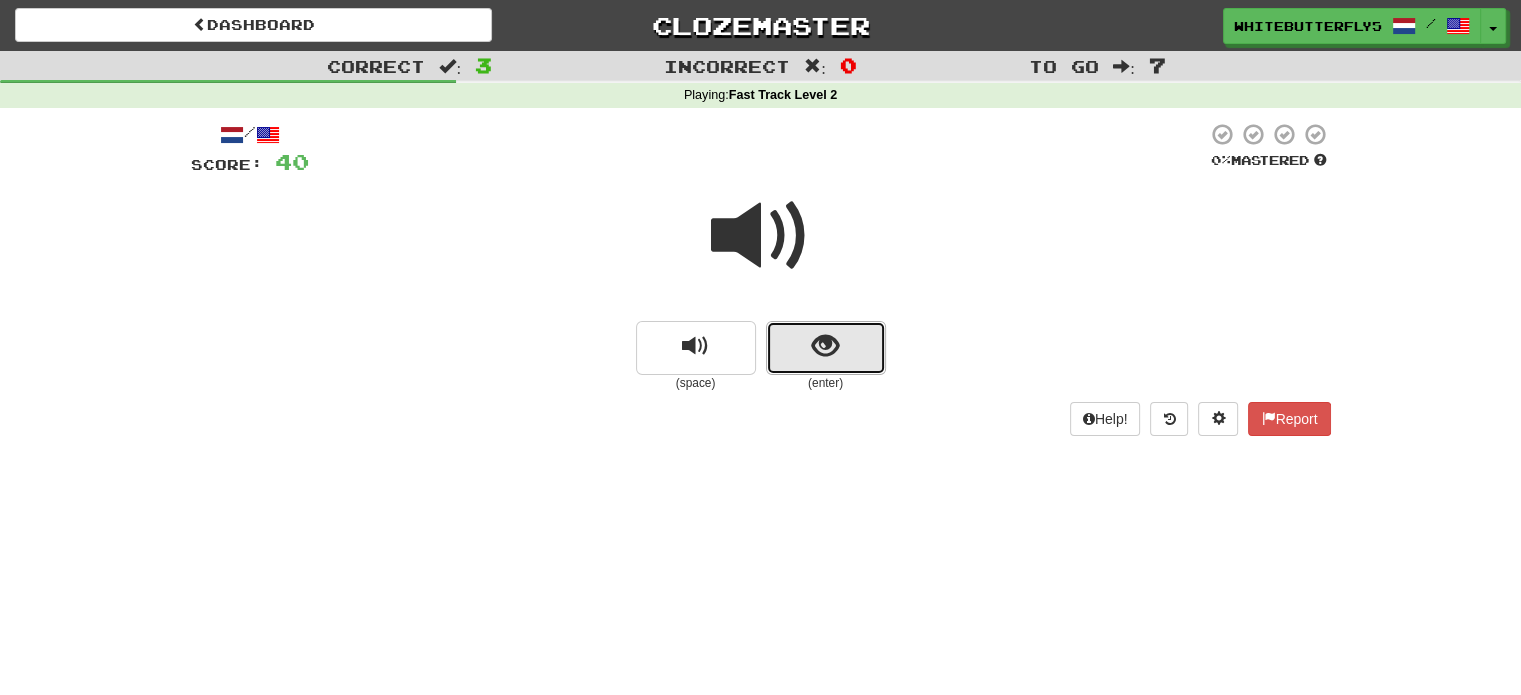 click at bounding box center [826, 348] 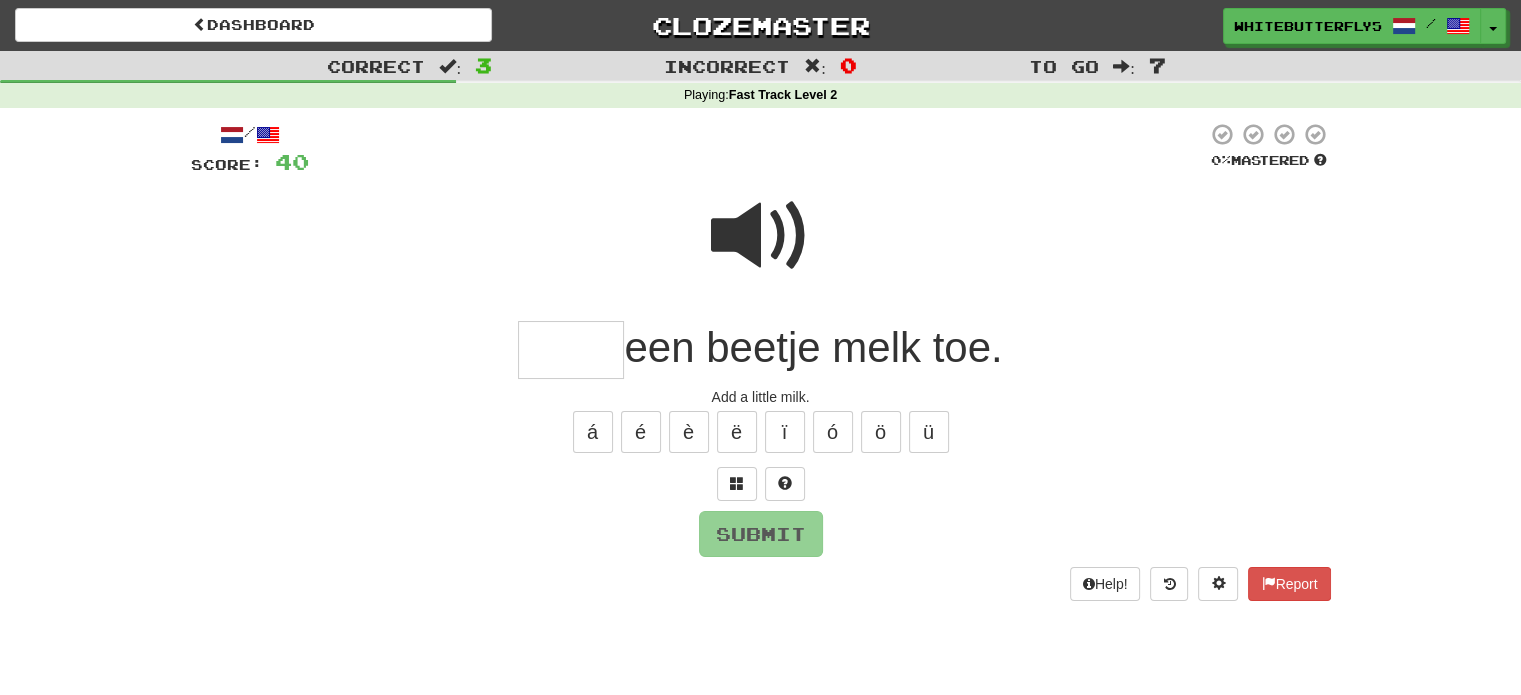 click at bounding box center [571, 350] 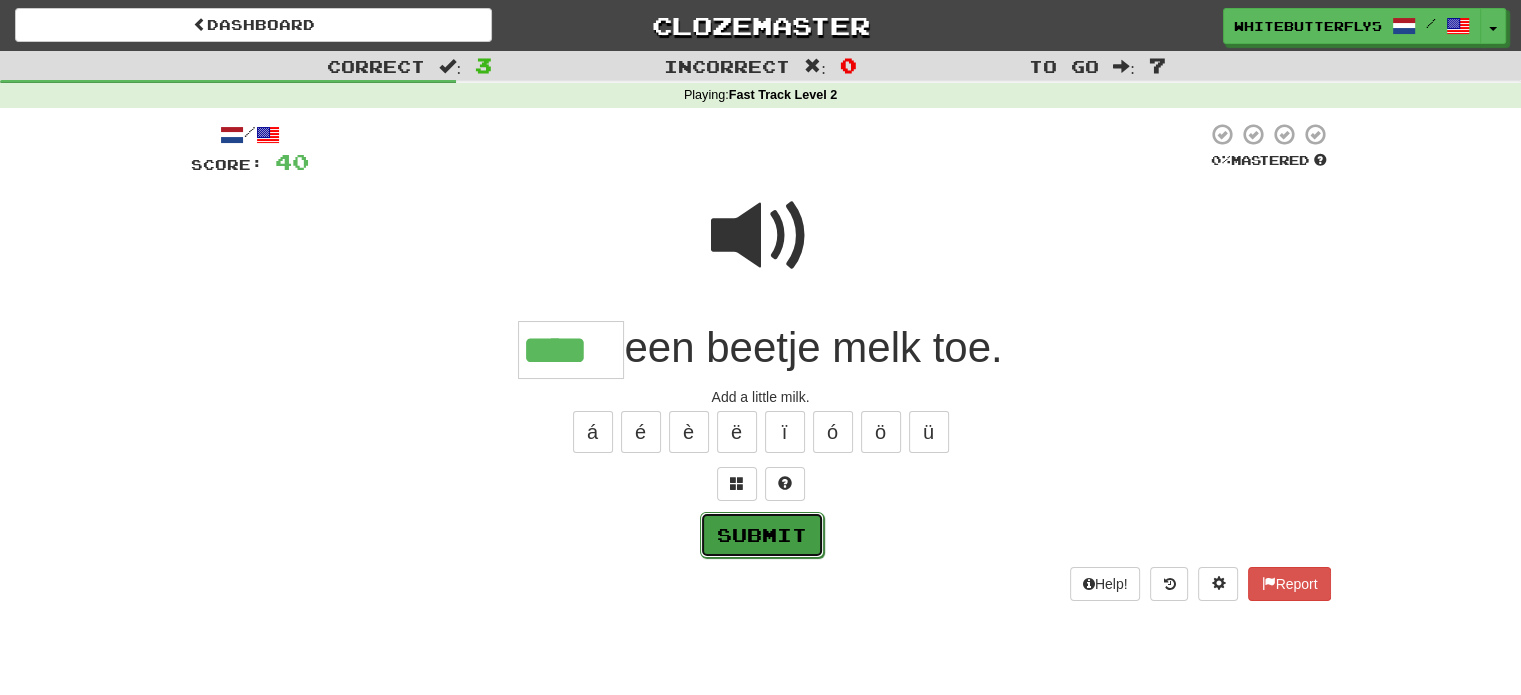 click on "Submit" at bounding box center [762, 535] 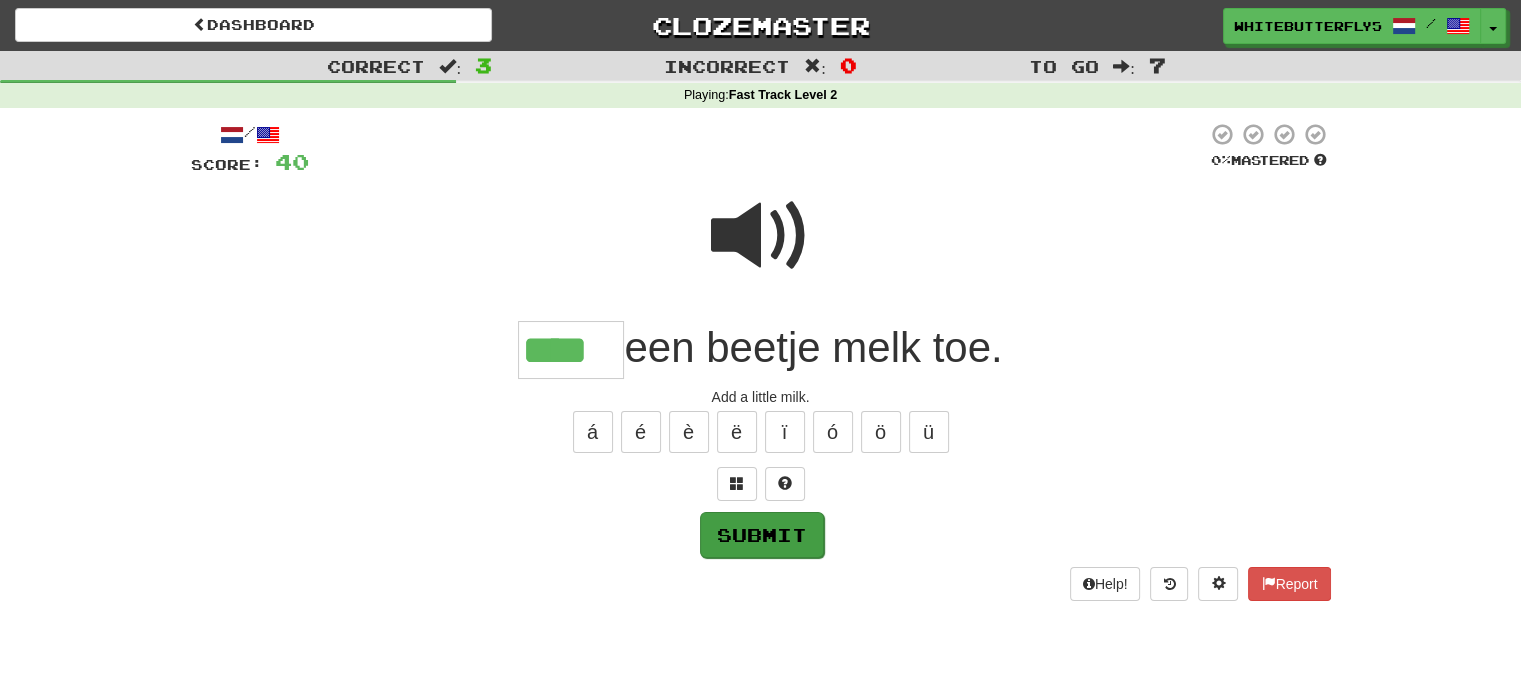 type on "****" 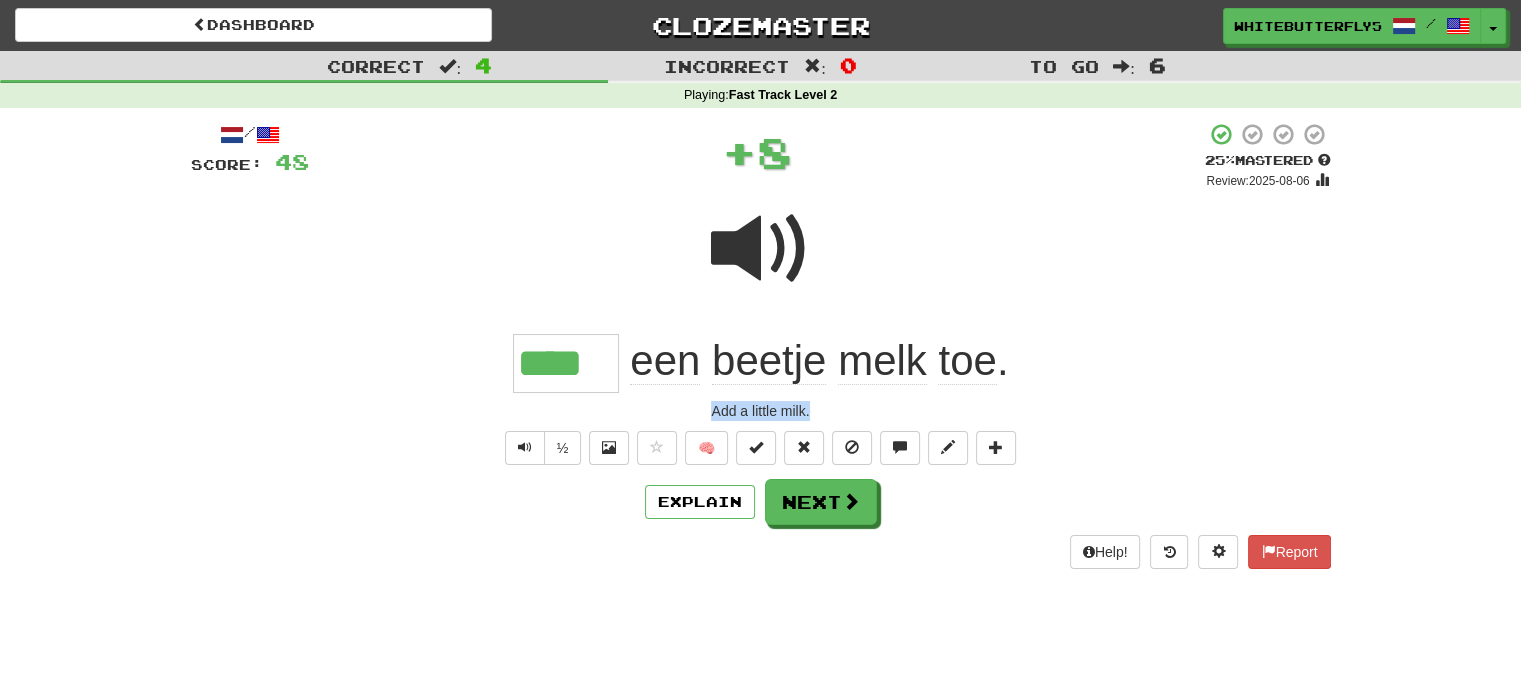drag, startPoint x: 831, startPoint y: 408, endPoint x: 582, endPoint y: 408, distance: 249 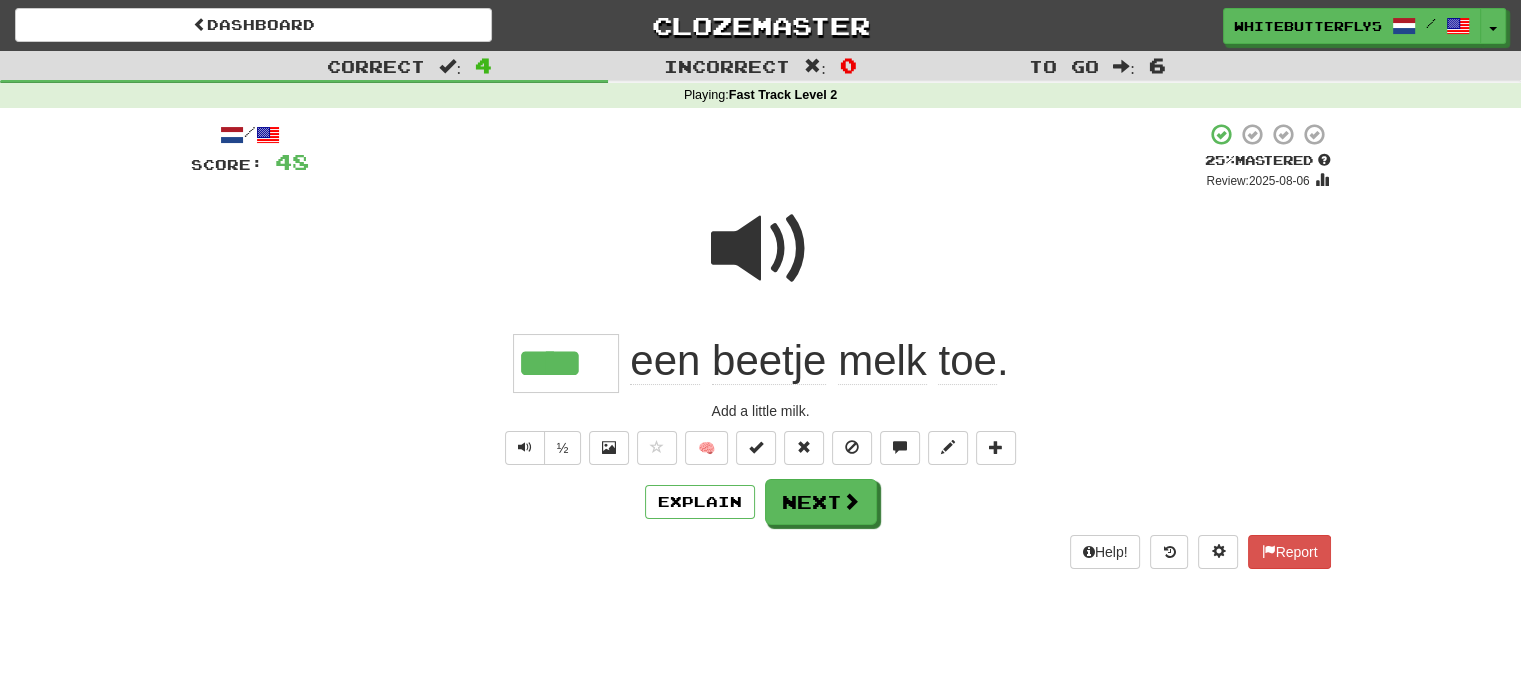 click on "/  Score:   48 + 8 25 %  Mastered Review:  [DATE] ****   een   beetje   melk   toe . Add a little milk. ½ 🧠 Explain Next  Help!  Report" at bounding box center (761, 345) 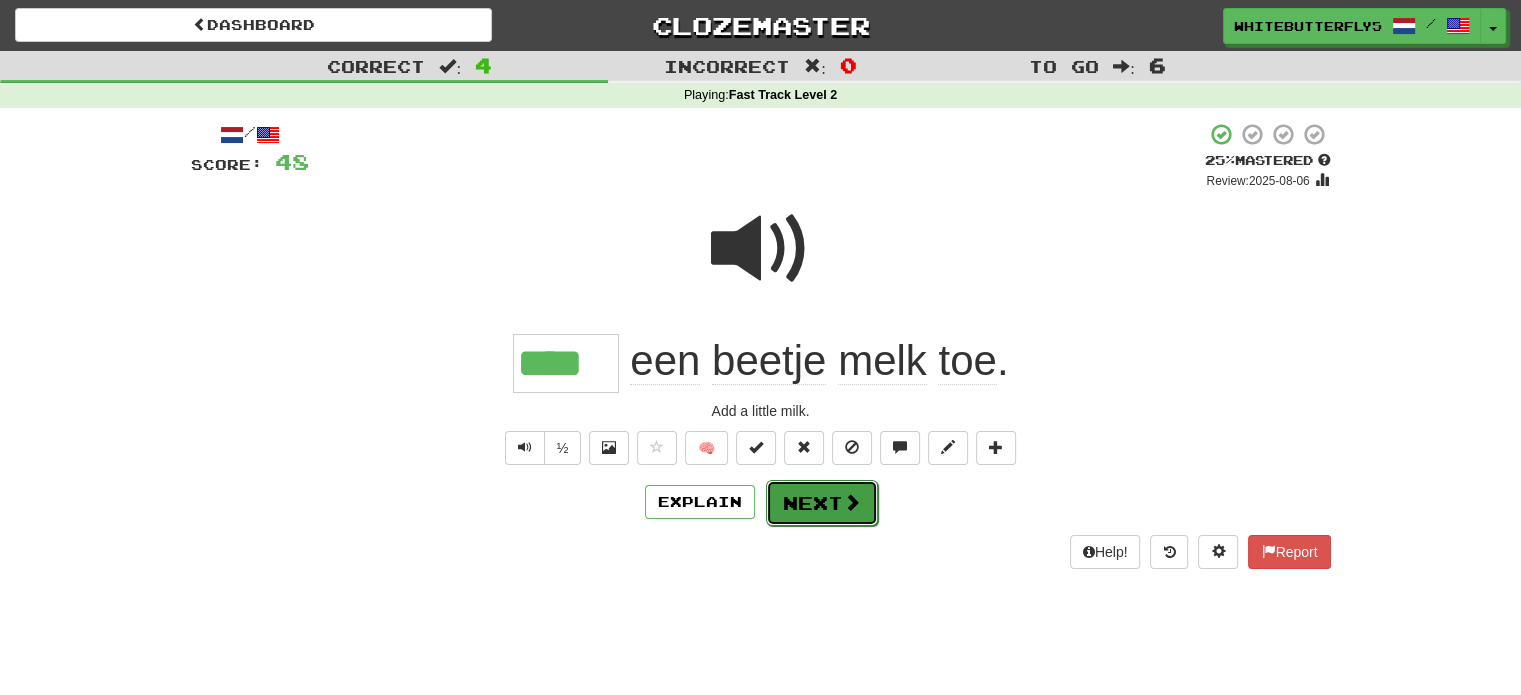 click on "Next" at bounding box center (822, 503) 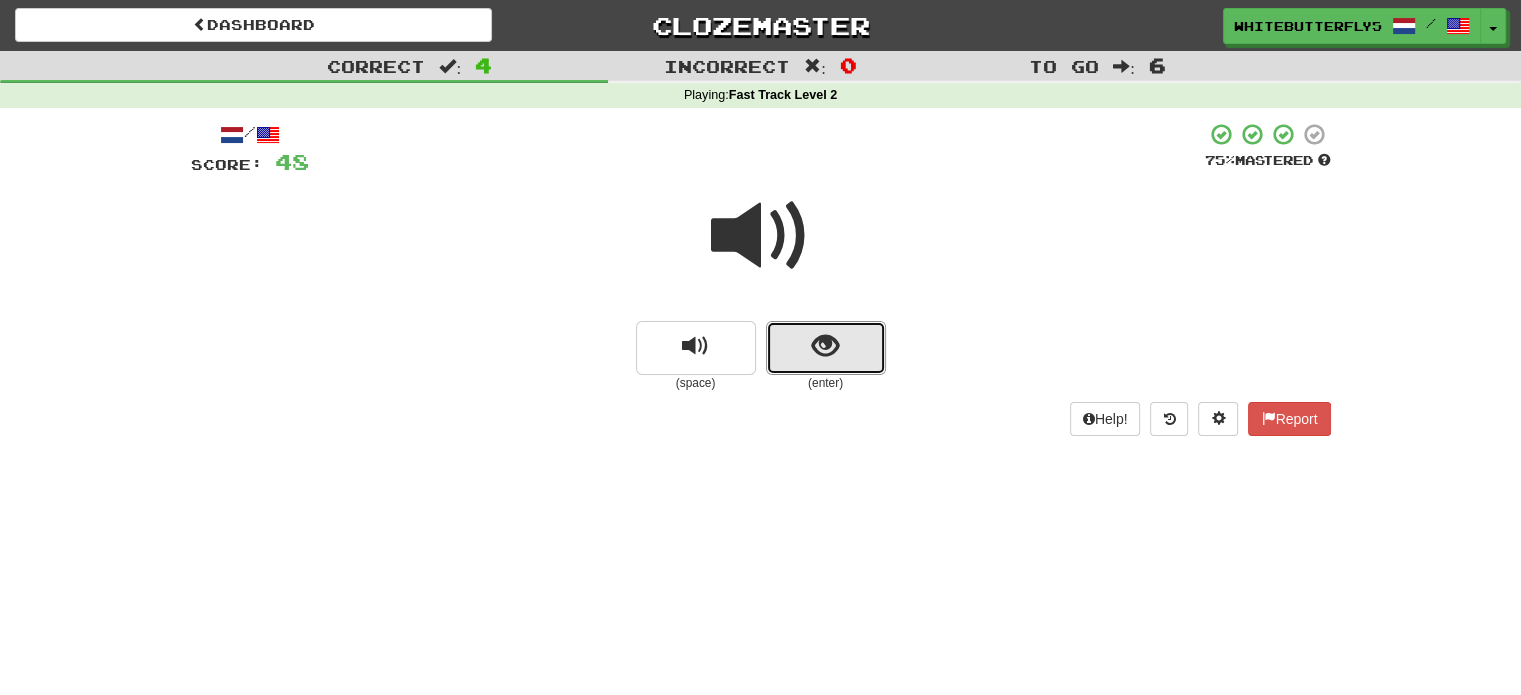 click at bounding box center [826, 348] 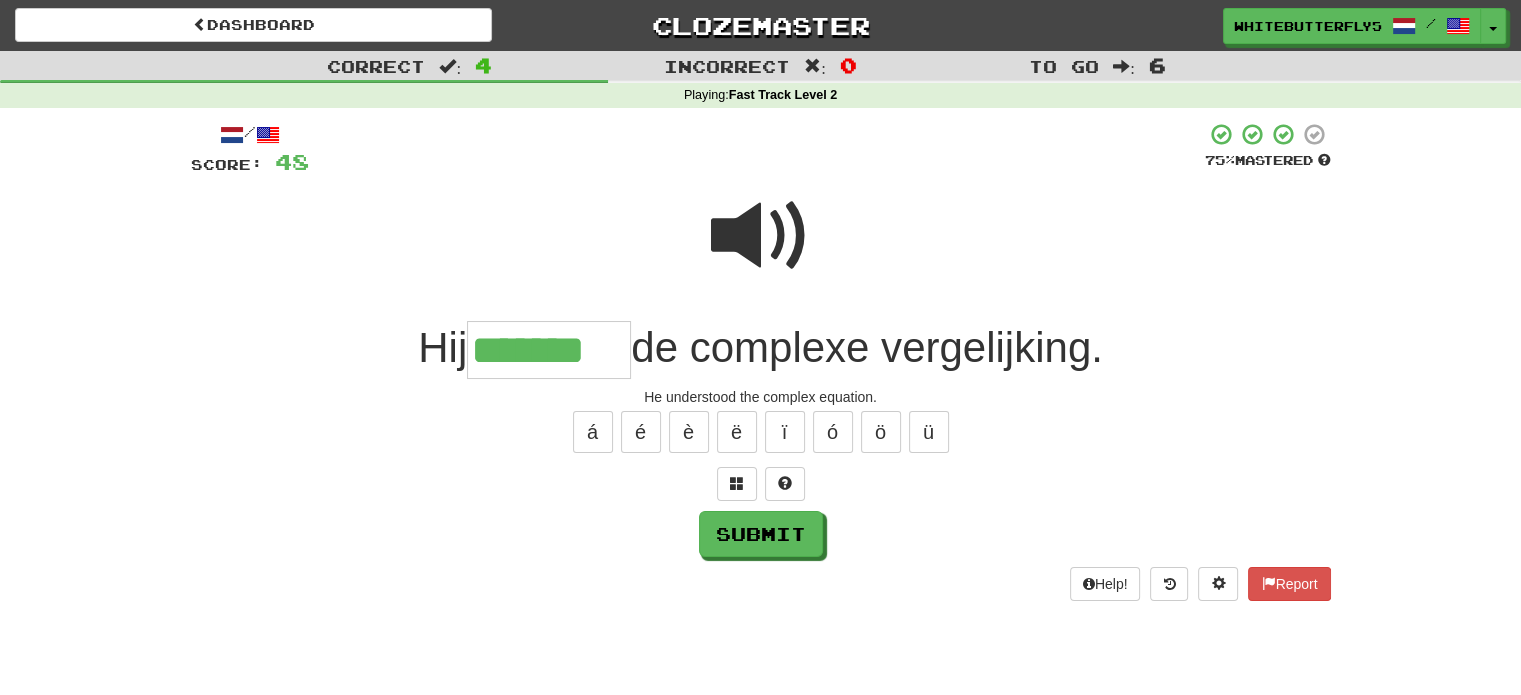 type on "*******" 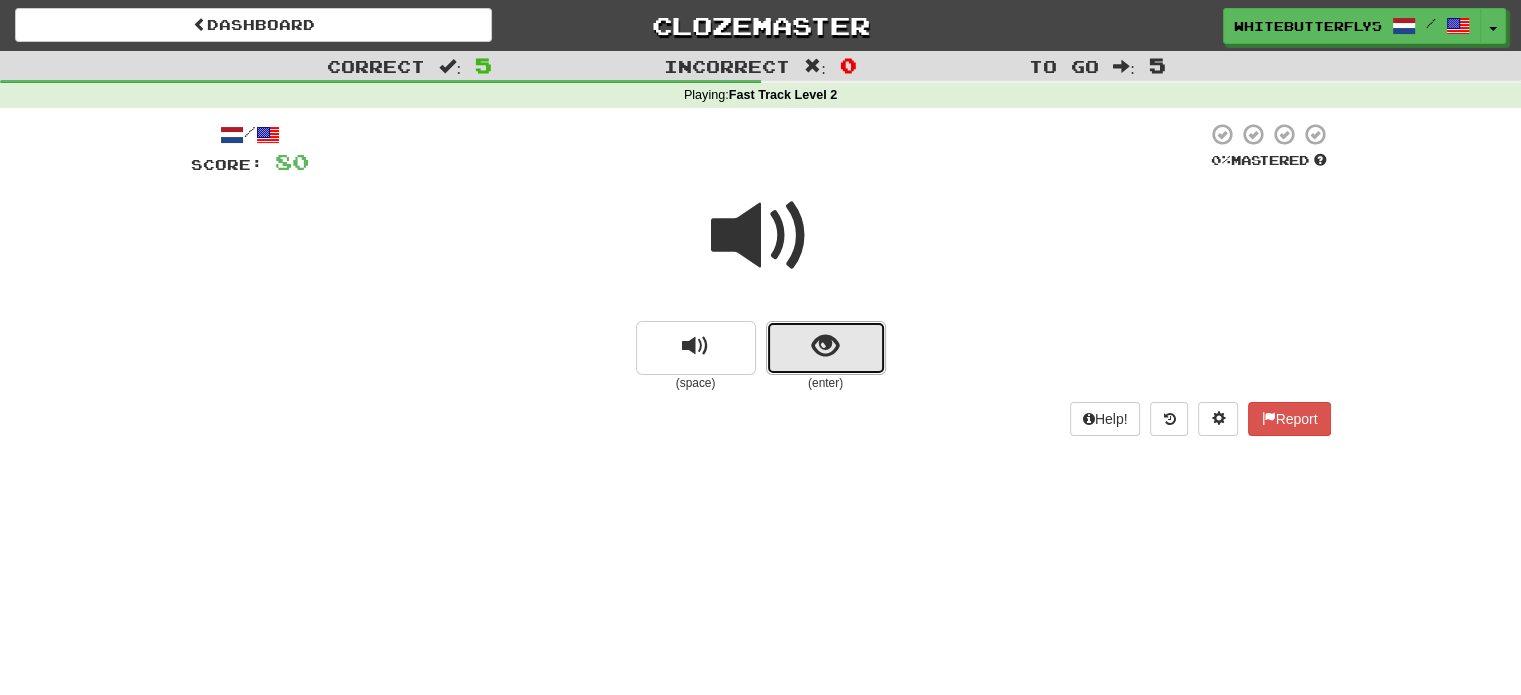 click at bounding box center (826, 348) 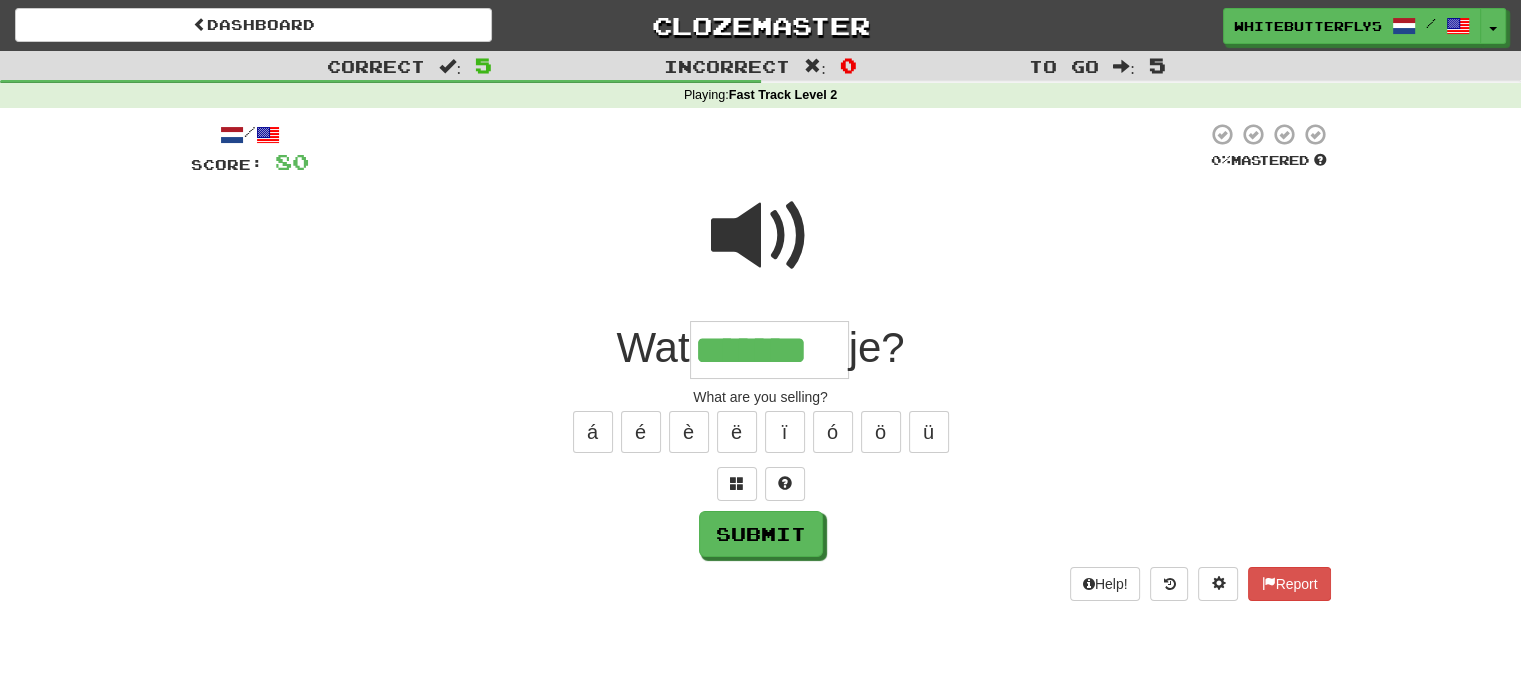 type on "*******" 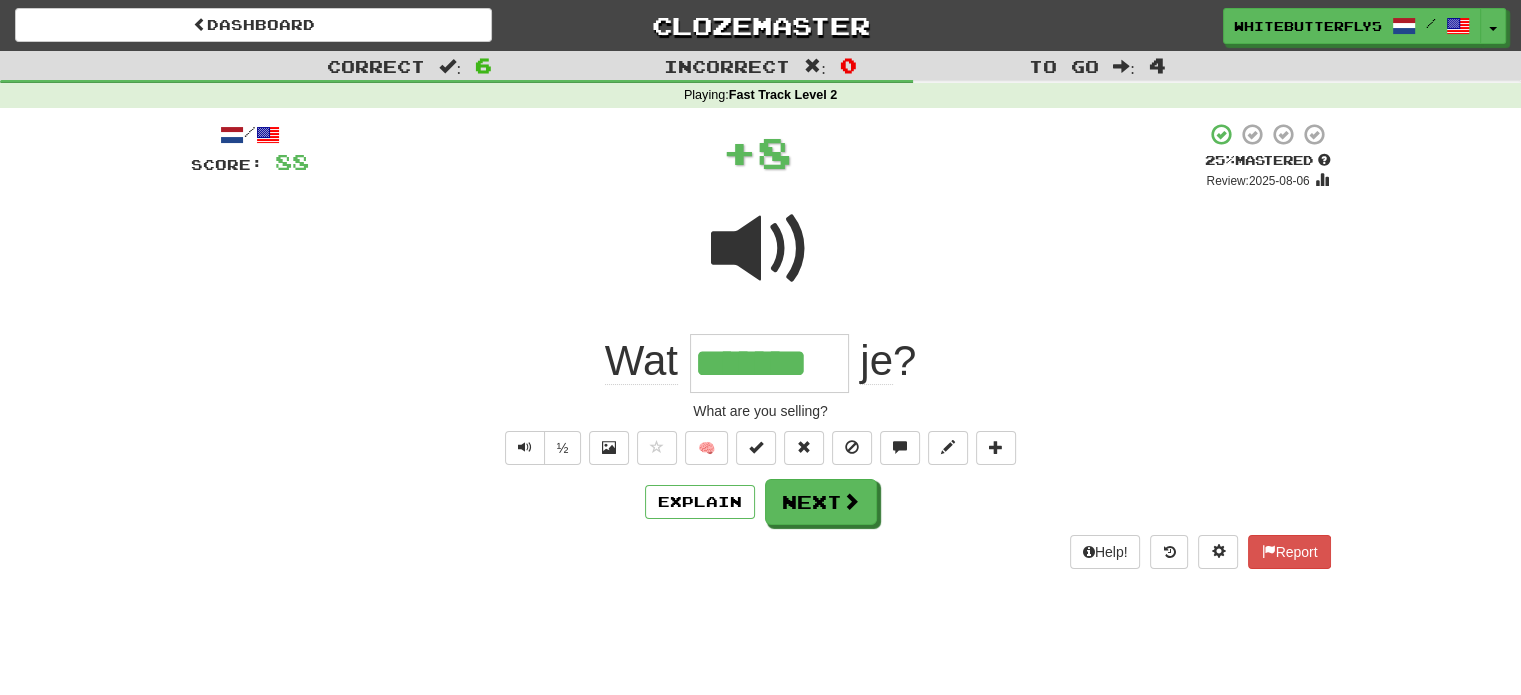 click at bounding box center [761, 249] 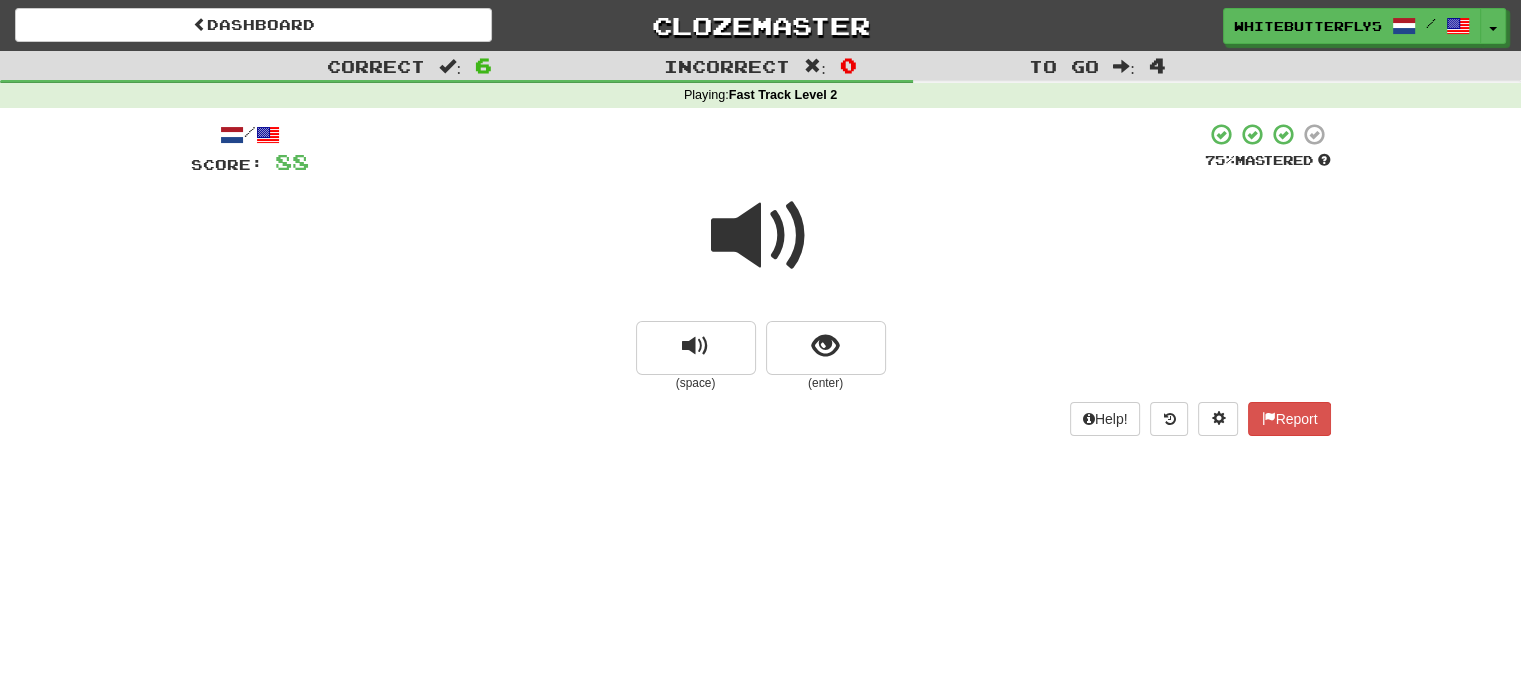 click at bounding box center (761, 236) 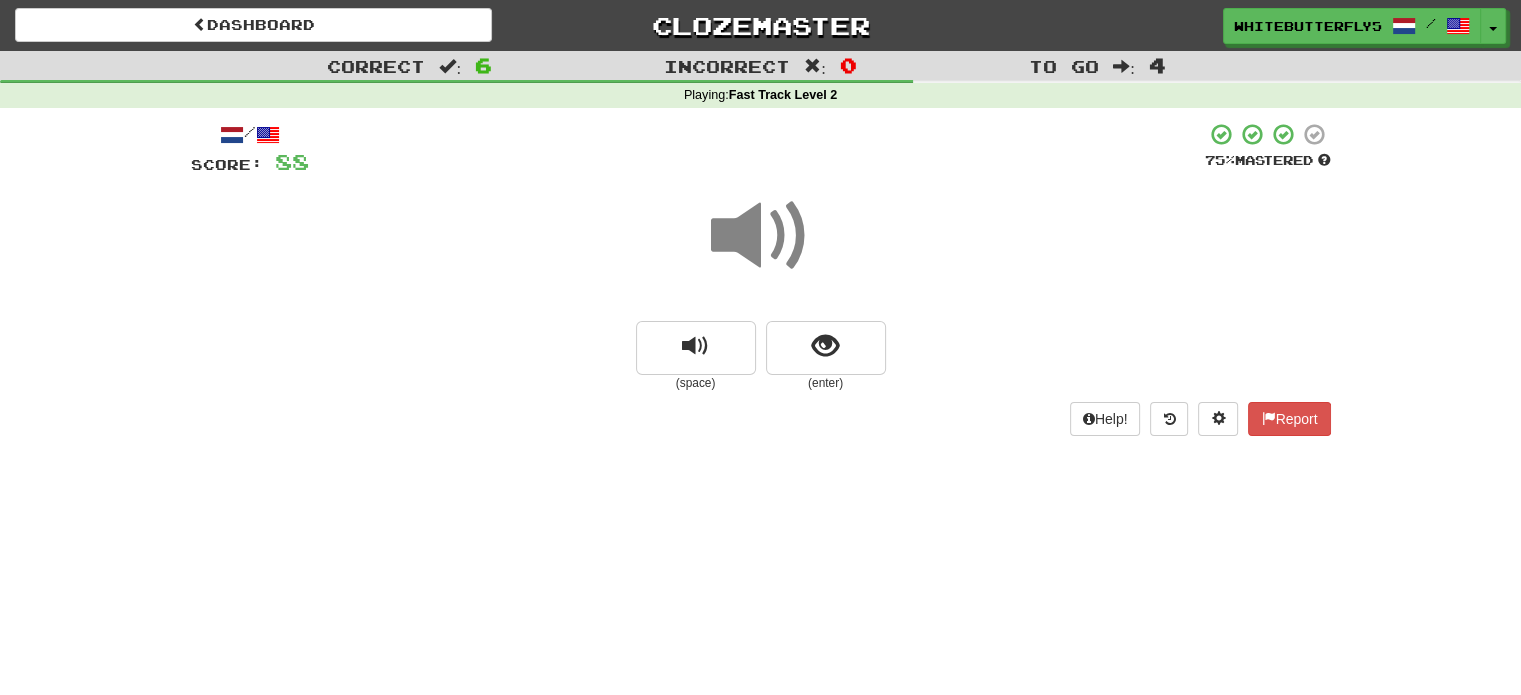 click at bounding box center [761, 236] 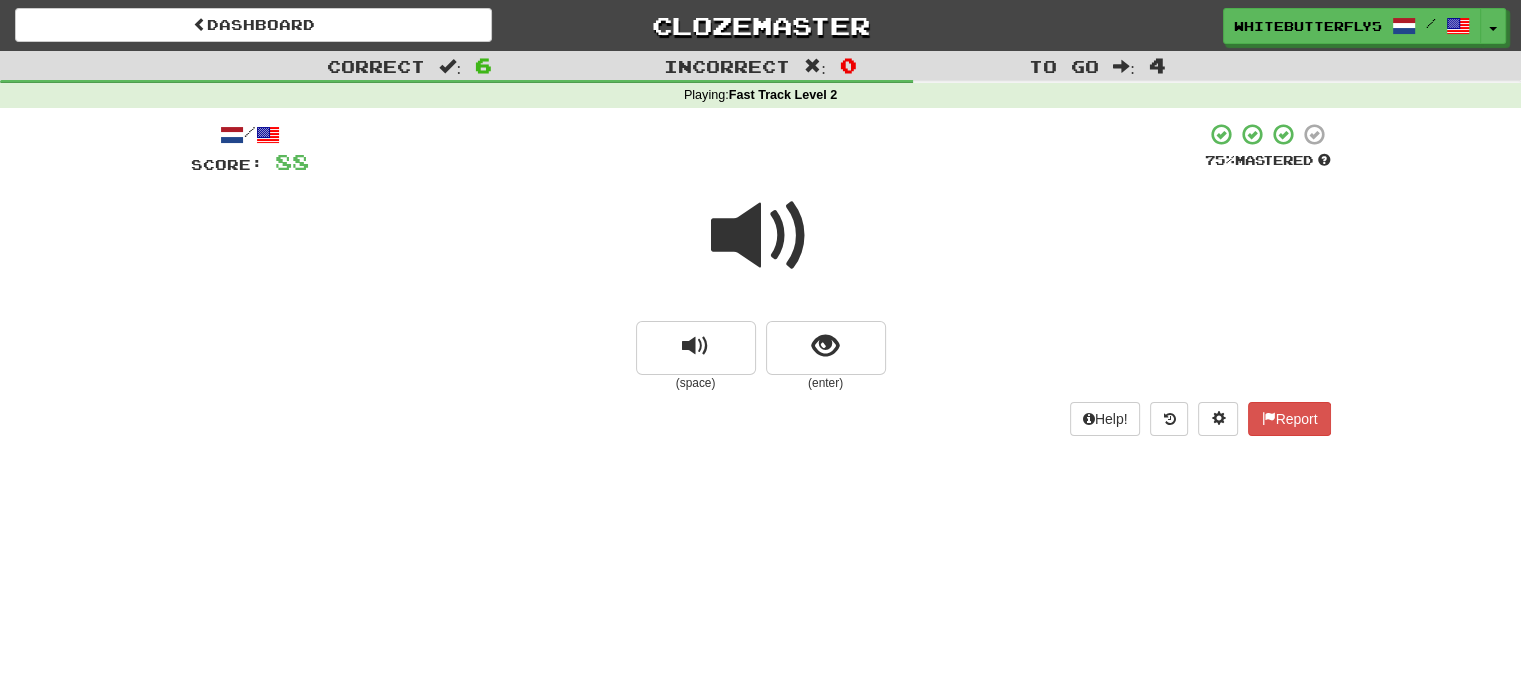 click at bounding box center (761, 236) 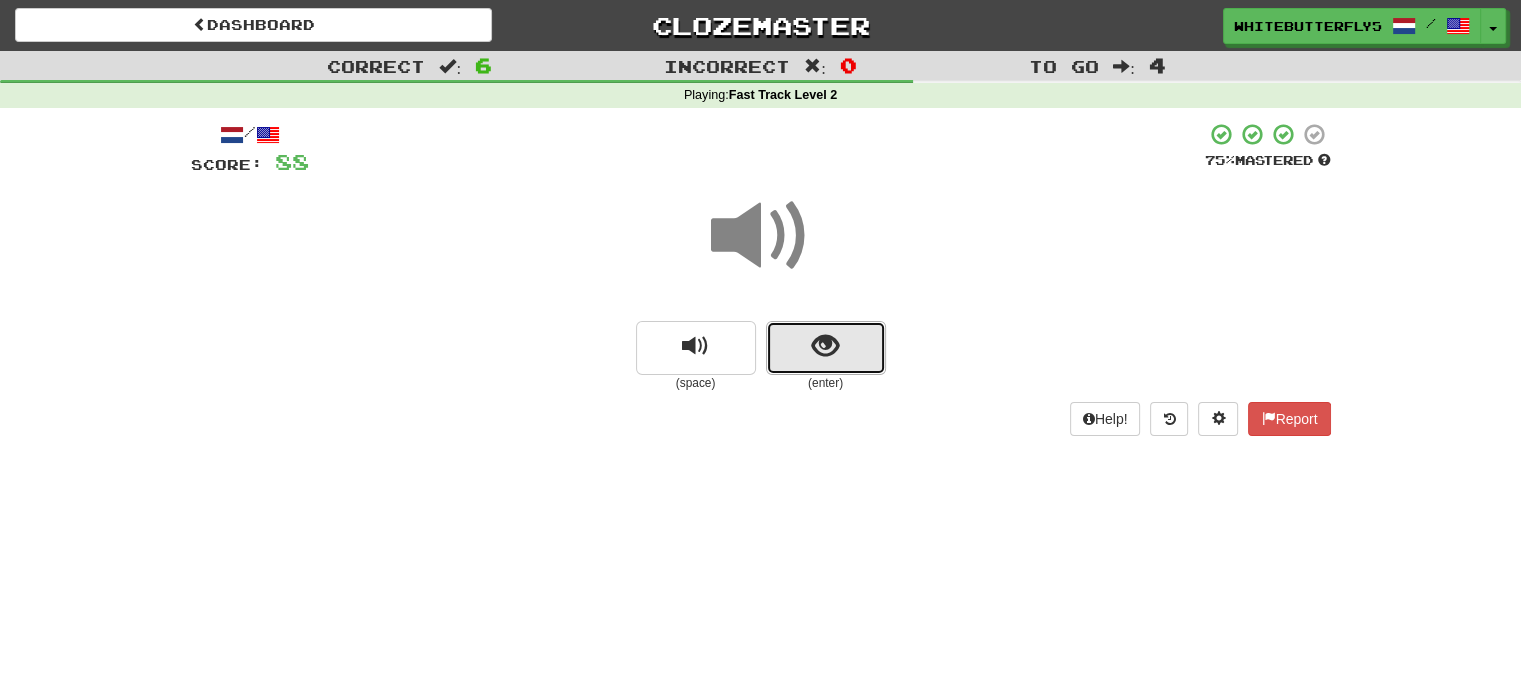 click at bounding box center [825, 346] 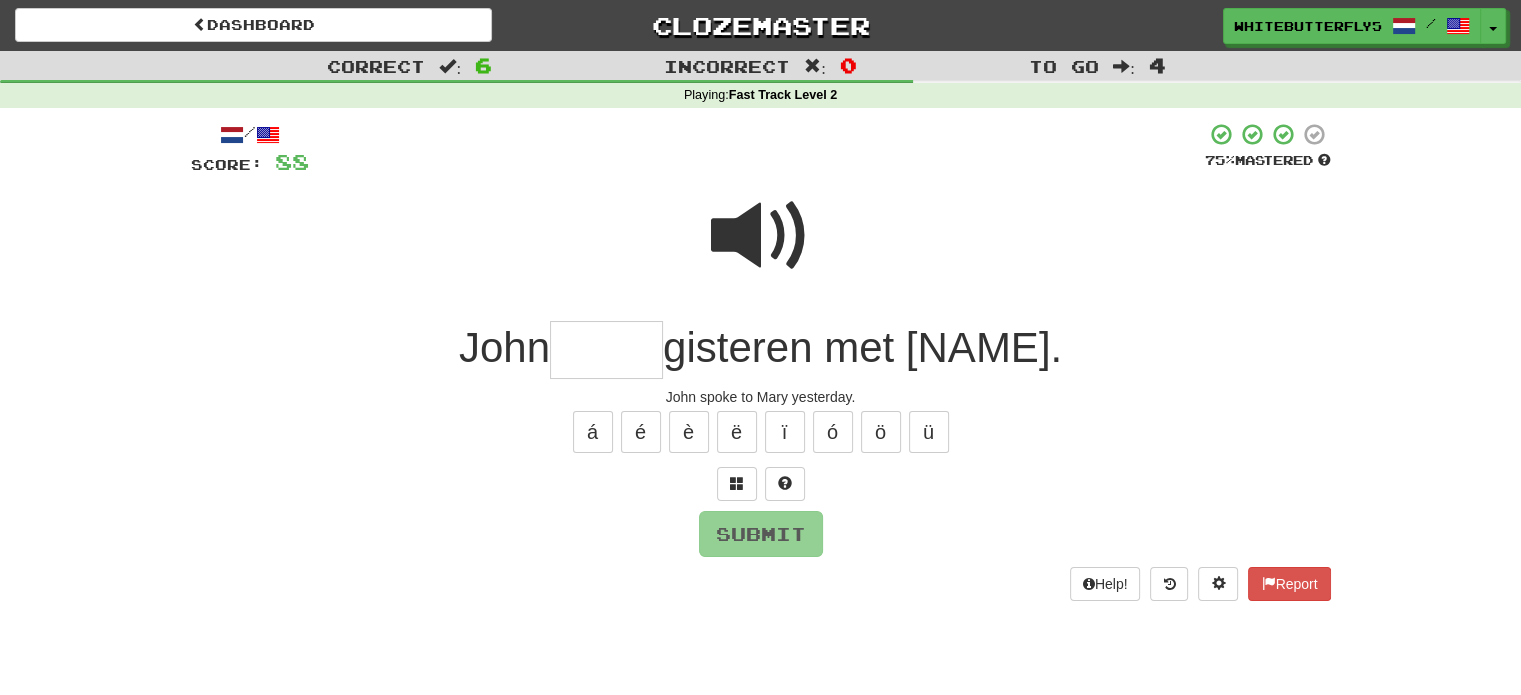 click at bounding box center (761, 236) 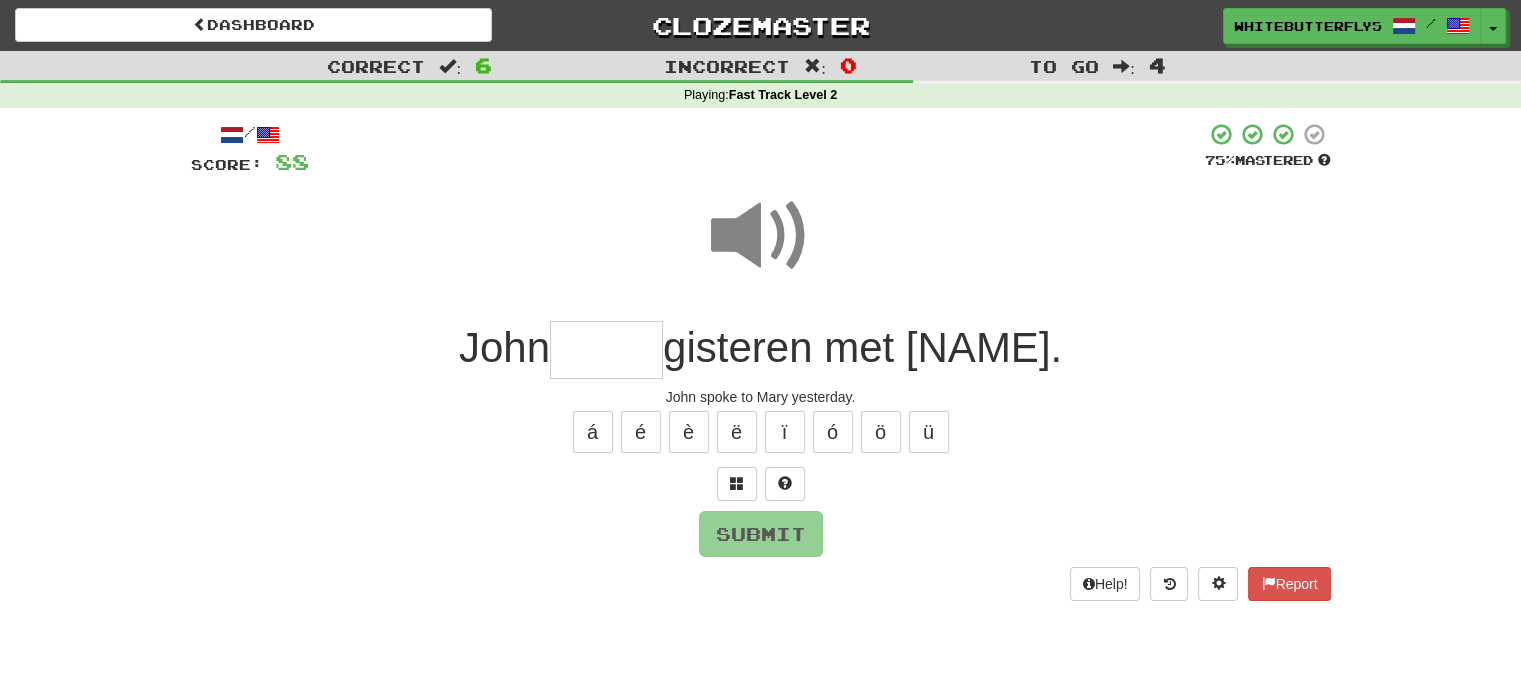 click at bounding box center (606, 350) 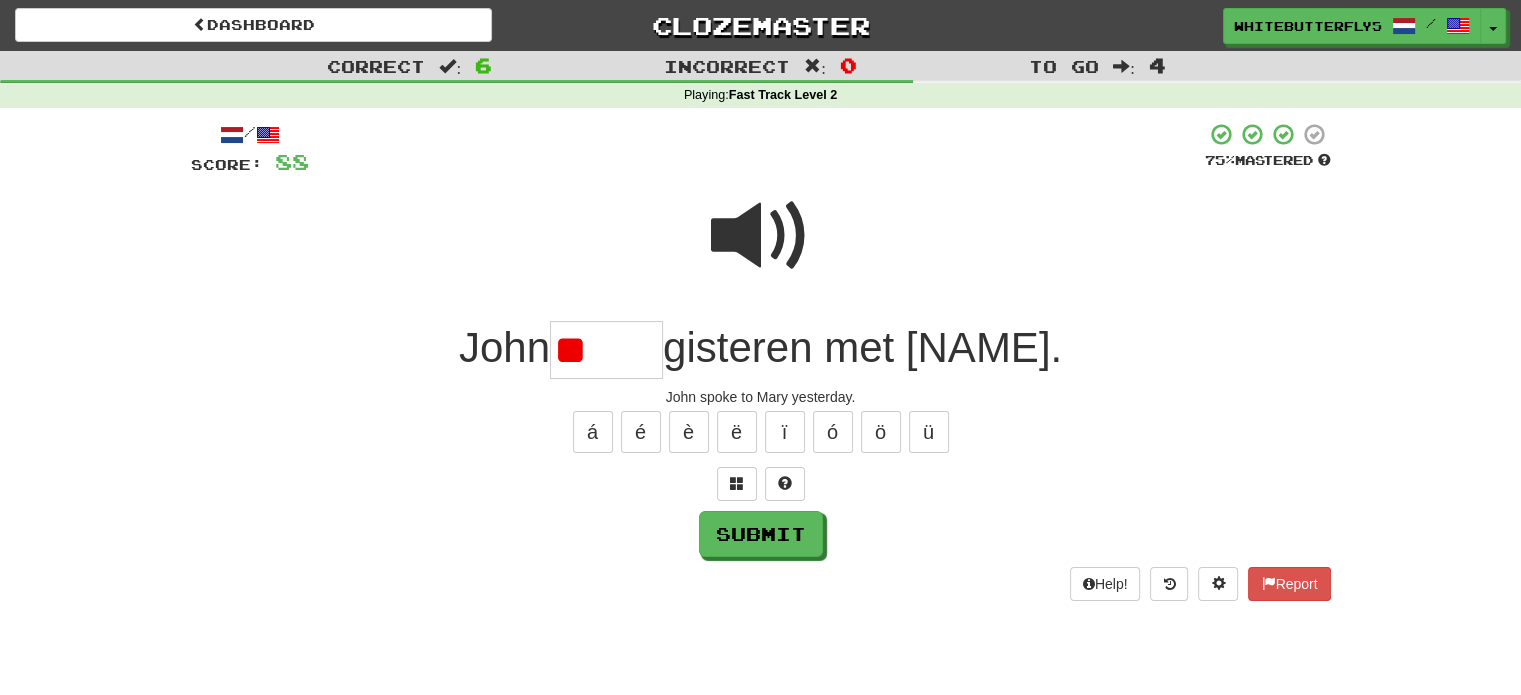 type on "*" 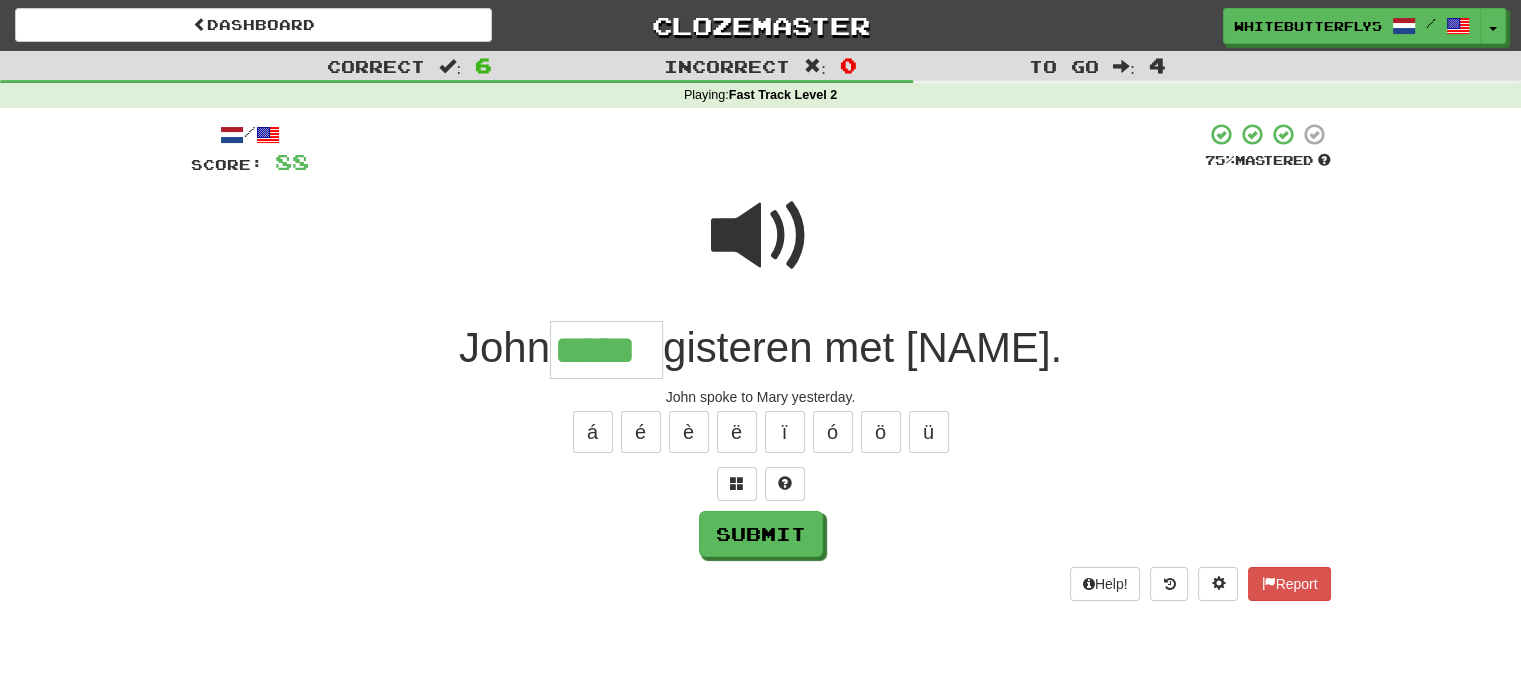 type on "*****" 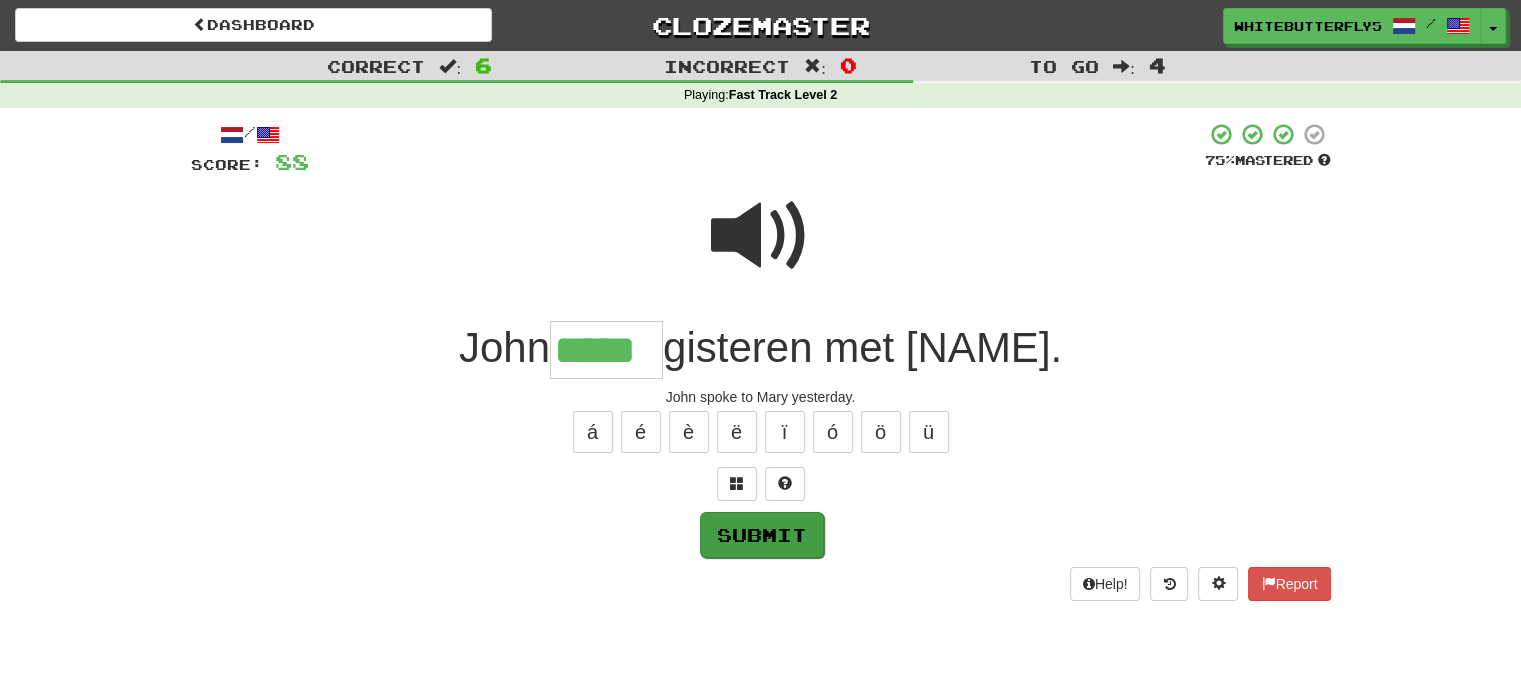 click on "Submit" at bounding box center [761, 534] 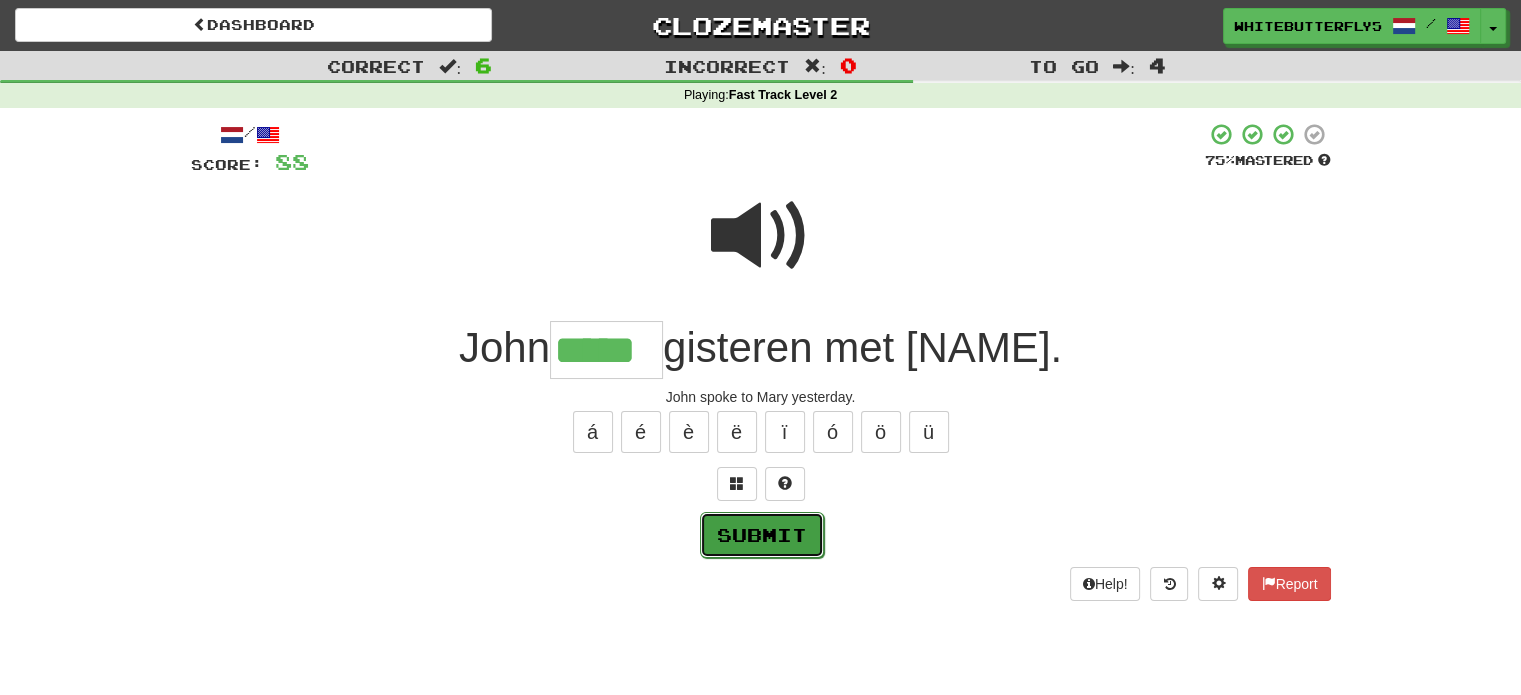 click on "Submit" at bounding box center (762, 535) 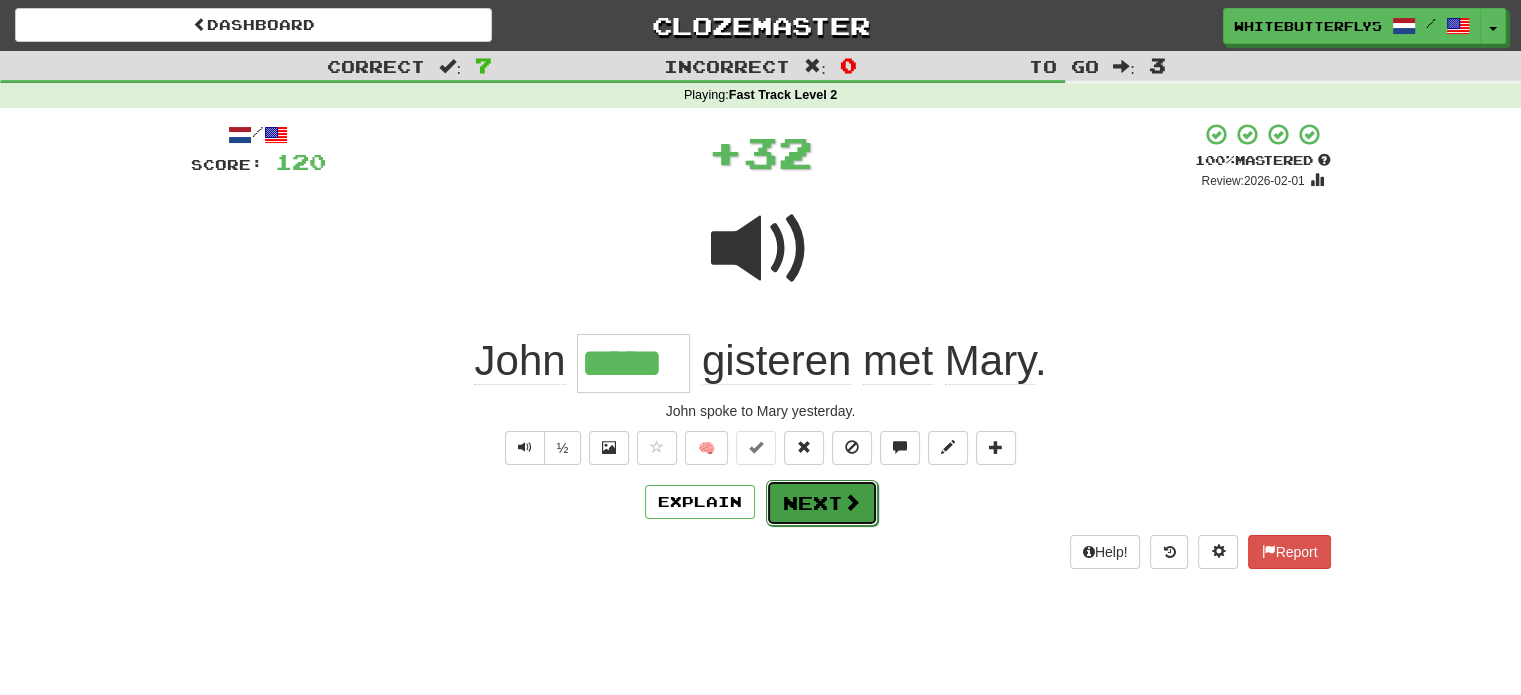 click on "Next" at bounding box center [822, 503] 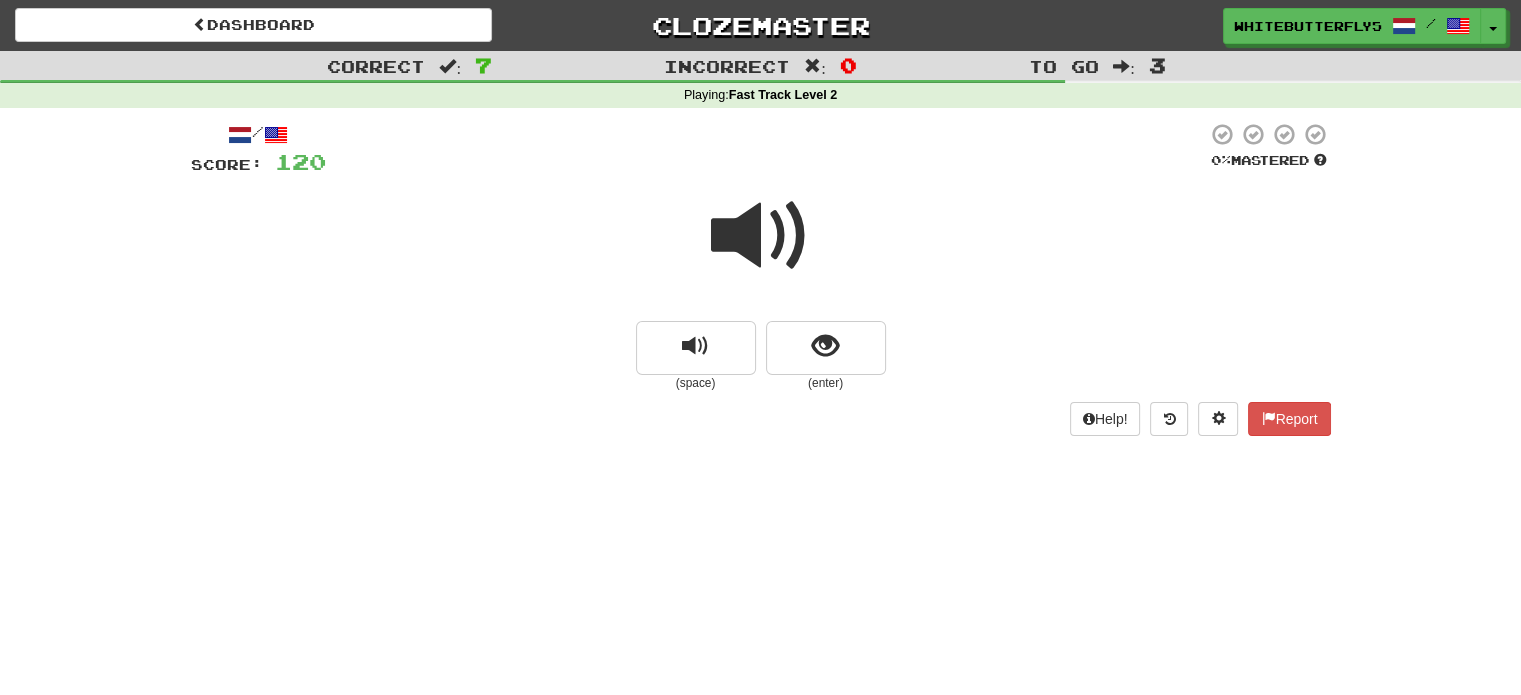 click at bounding box center (761, 236) 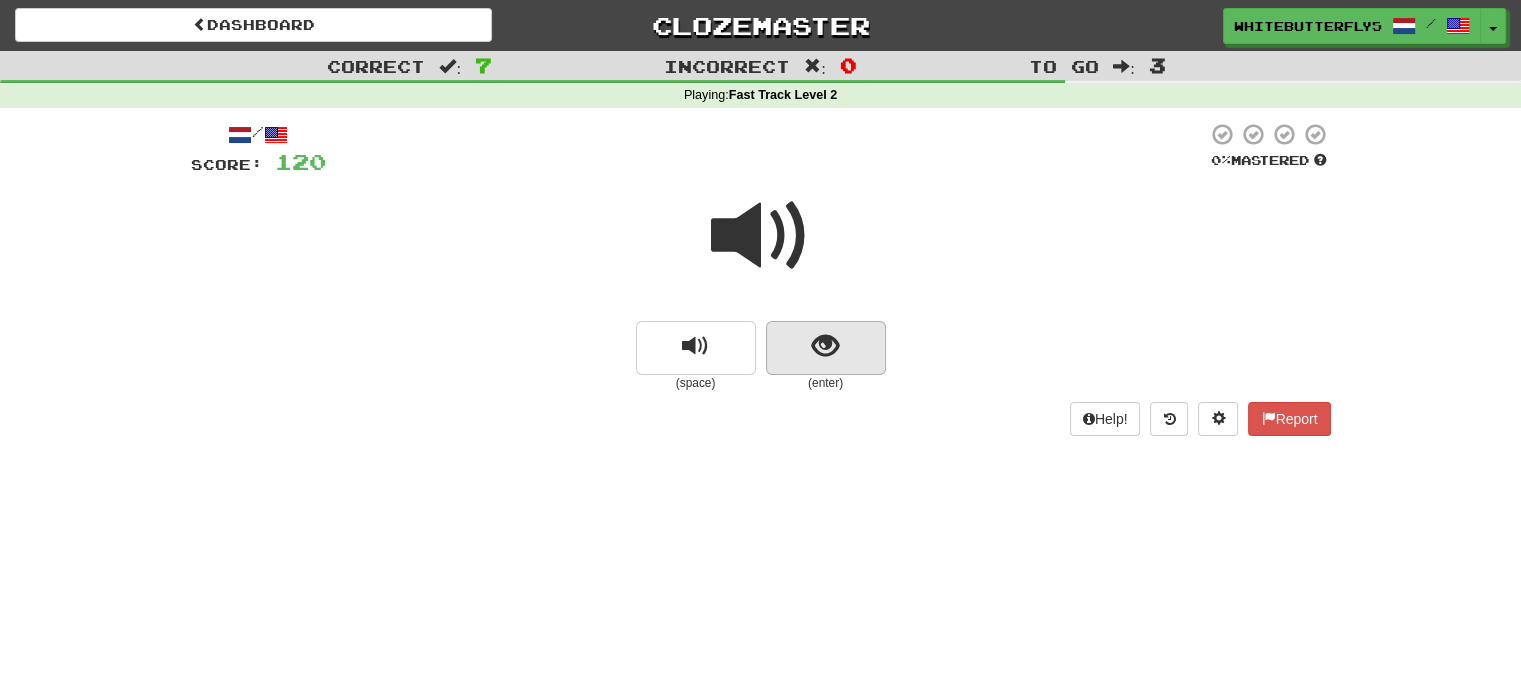 drag, startPoint x: 909, startPoint y: 315, endPoint x: 867, endPoint y: 339, distance: 48.373547 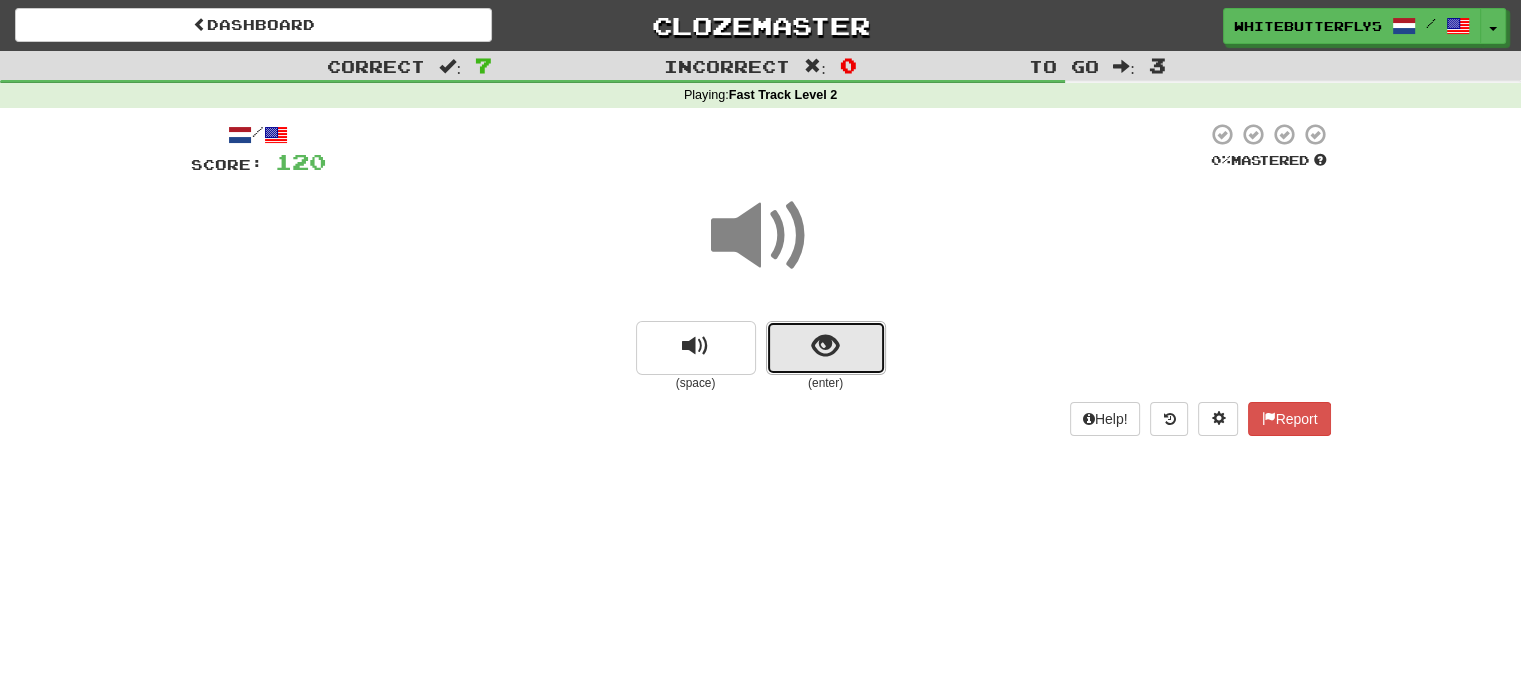 click at bounding box center [826, 348] 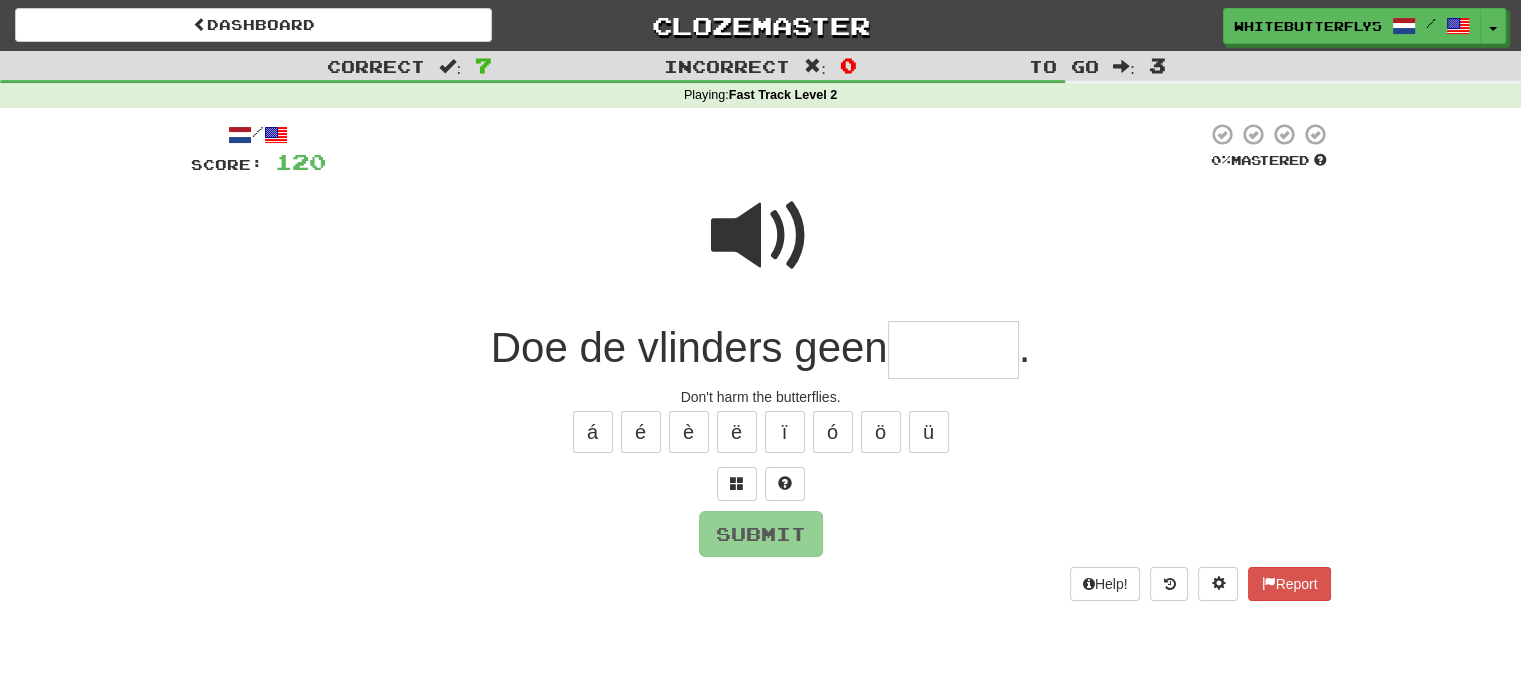 click at bounding box center (953, 350) 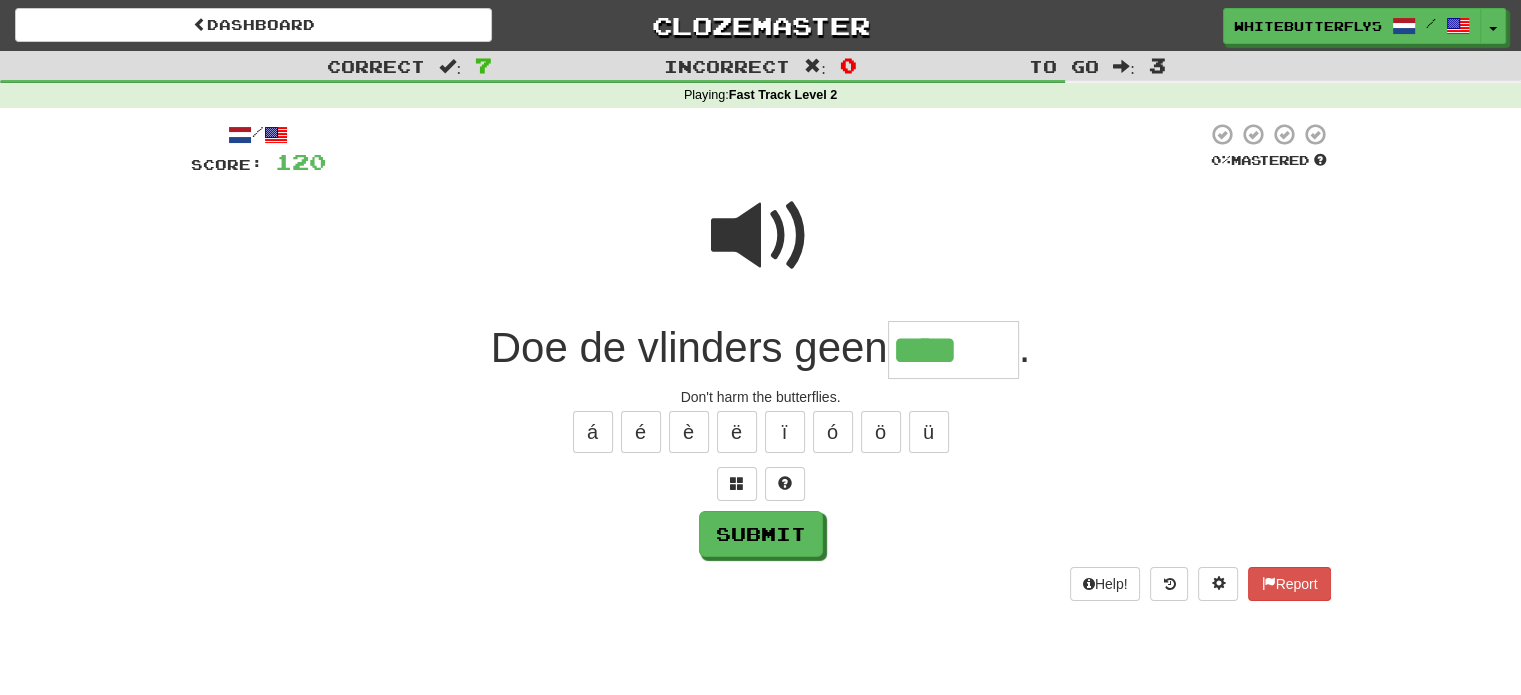 click at bounding box center [761, 236] 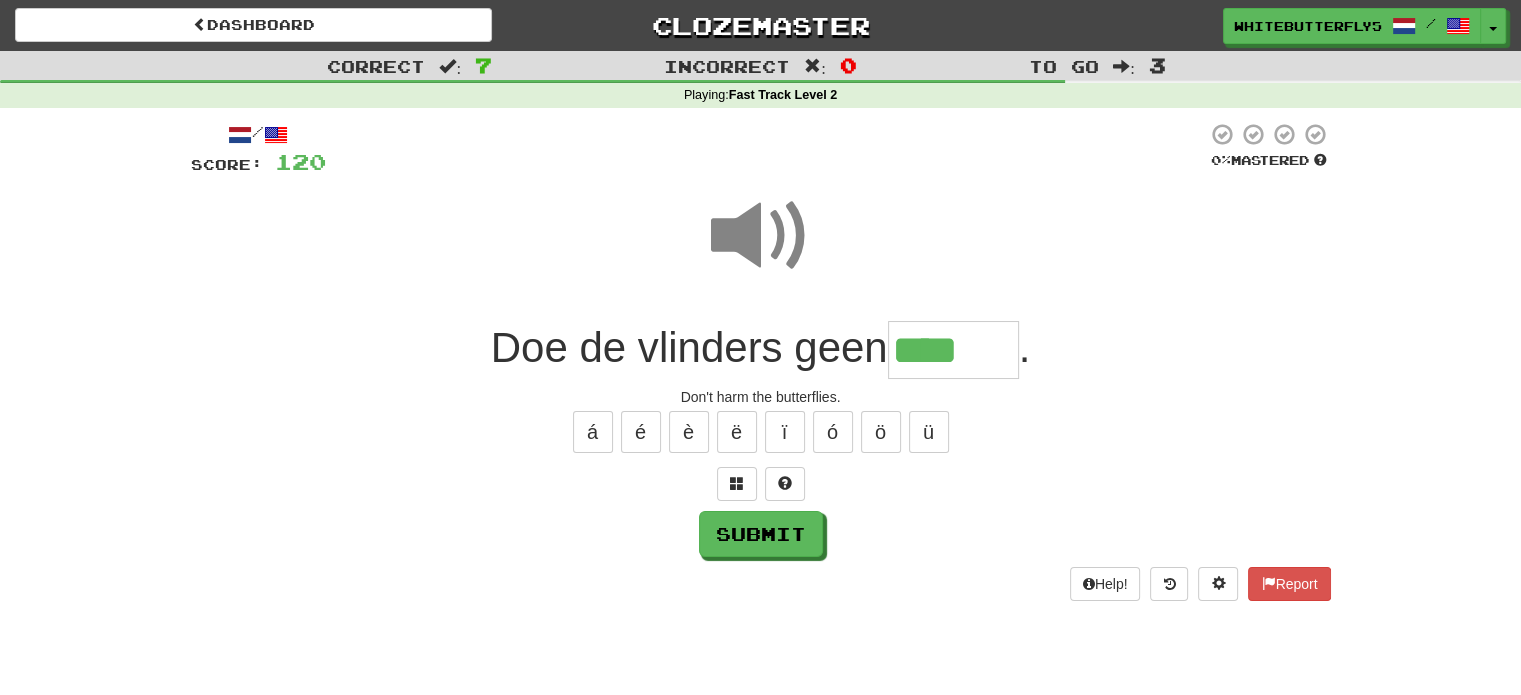 click on "****" at bounding box center (953, 350) 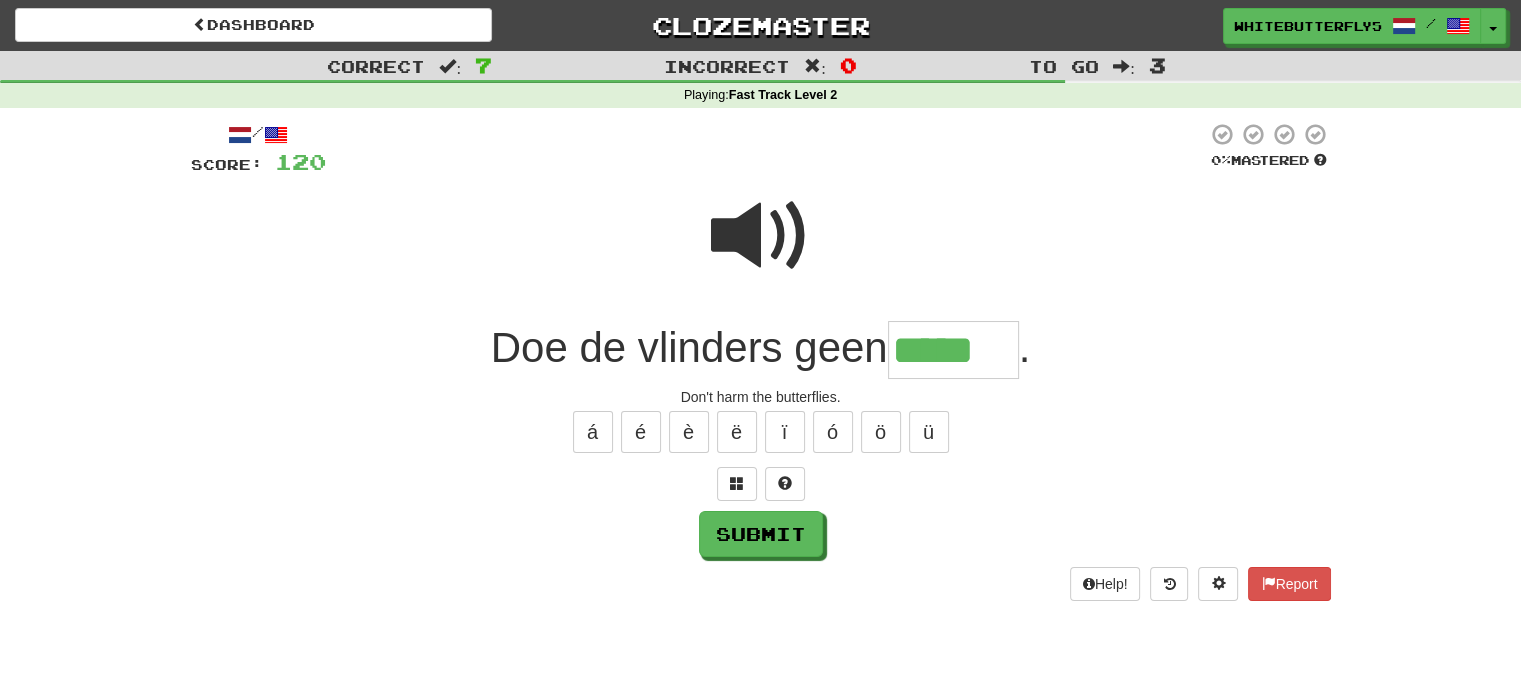 type on "*****" 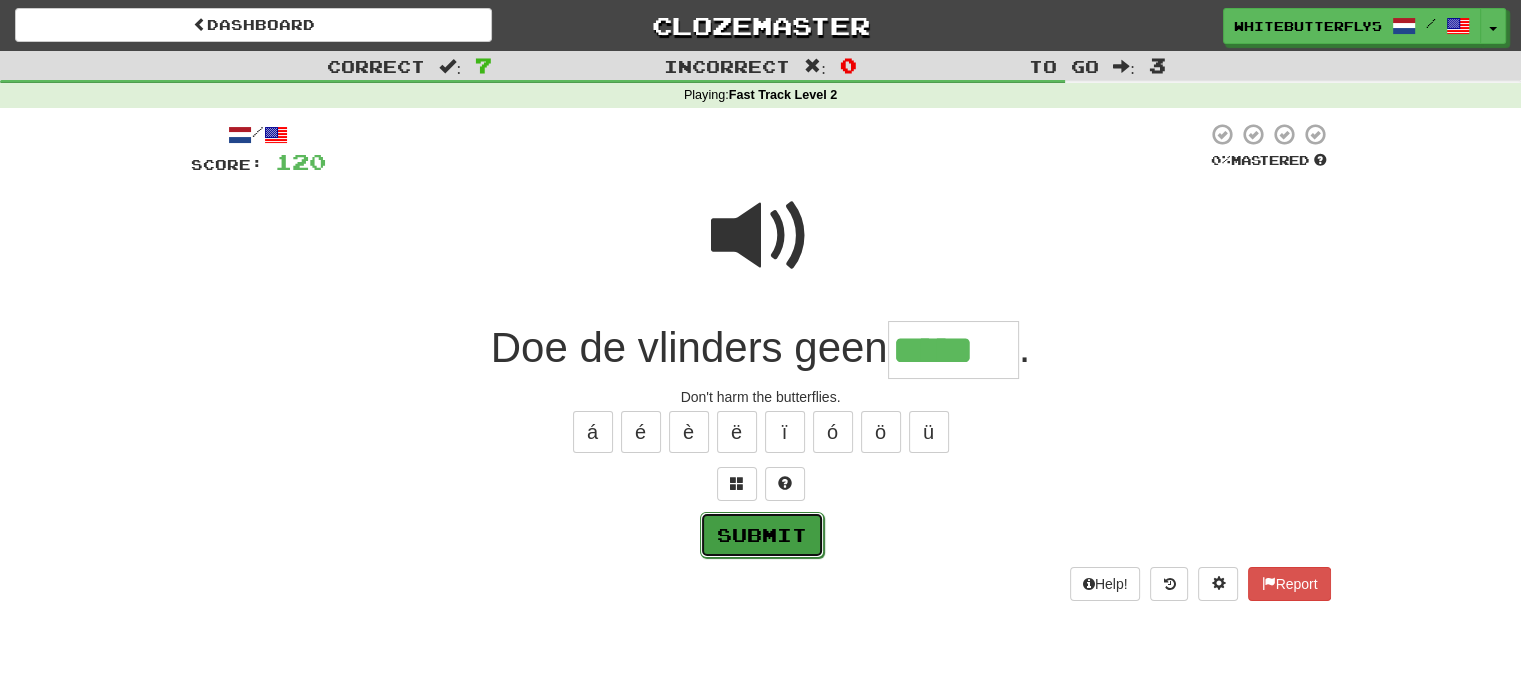 click on "Submit" at bounding box center [762, 535] 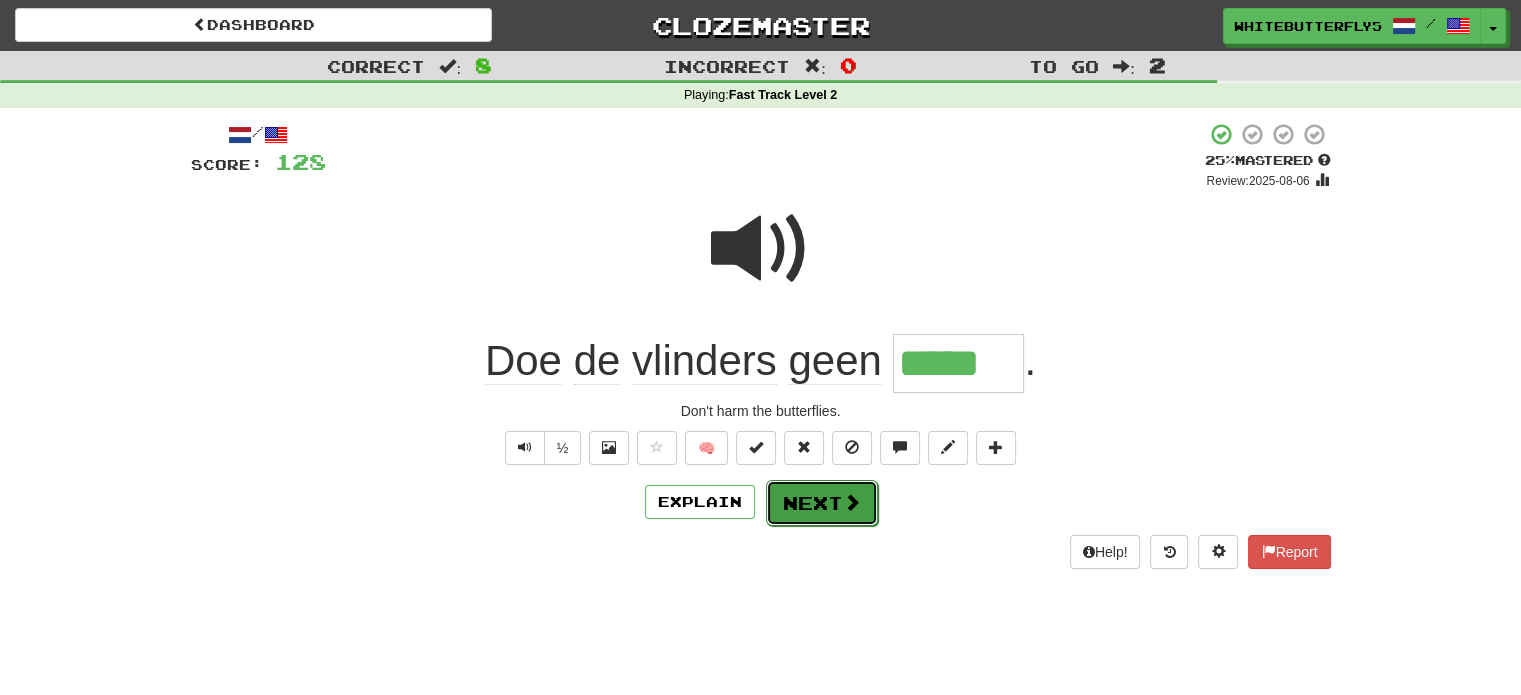 click at bounding box center [852, 502] 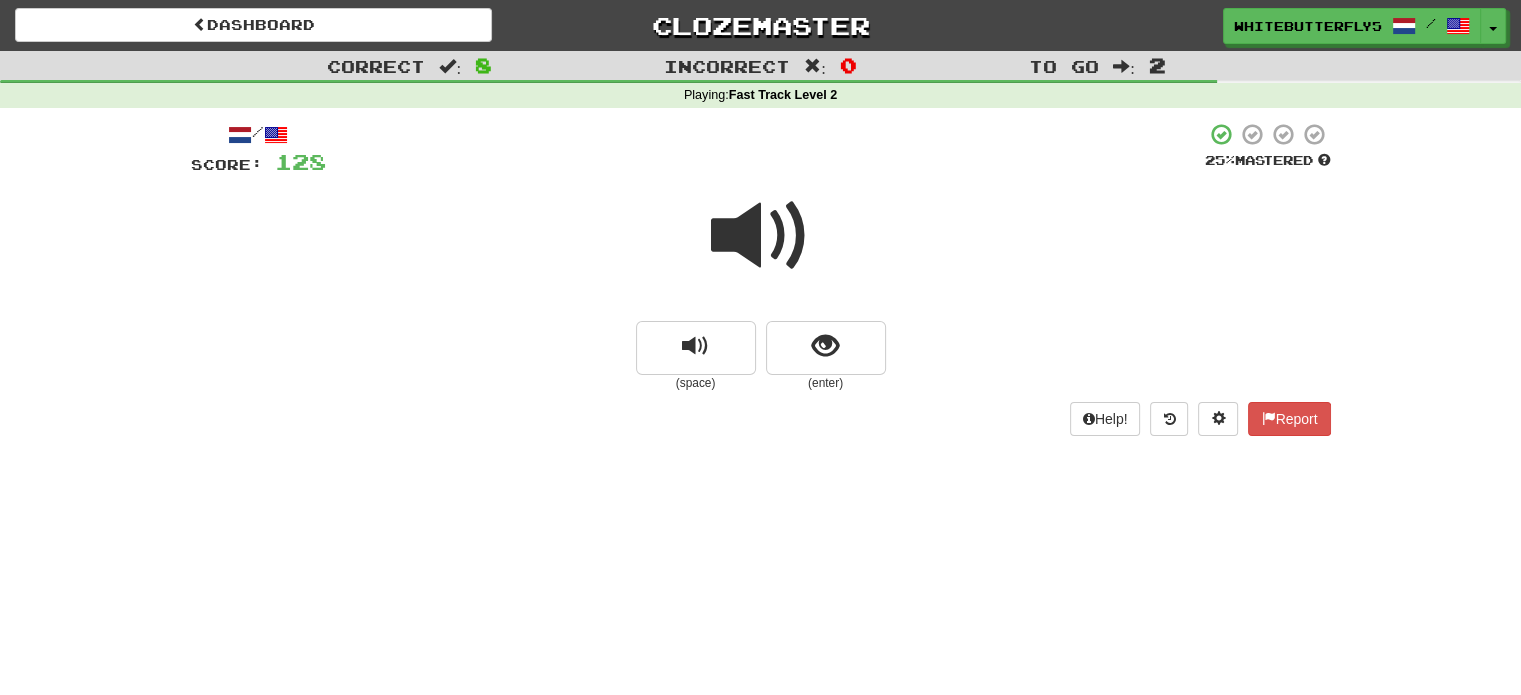 click at bounding box center [761, 236] 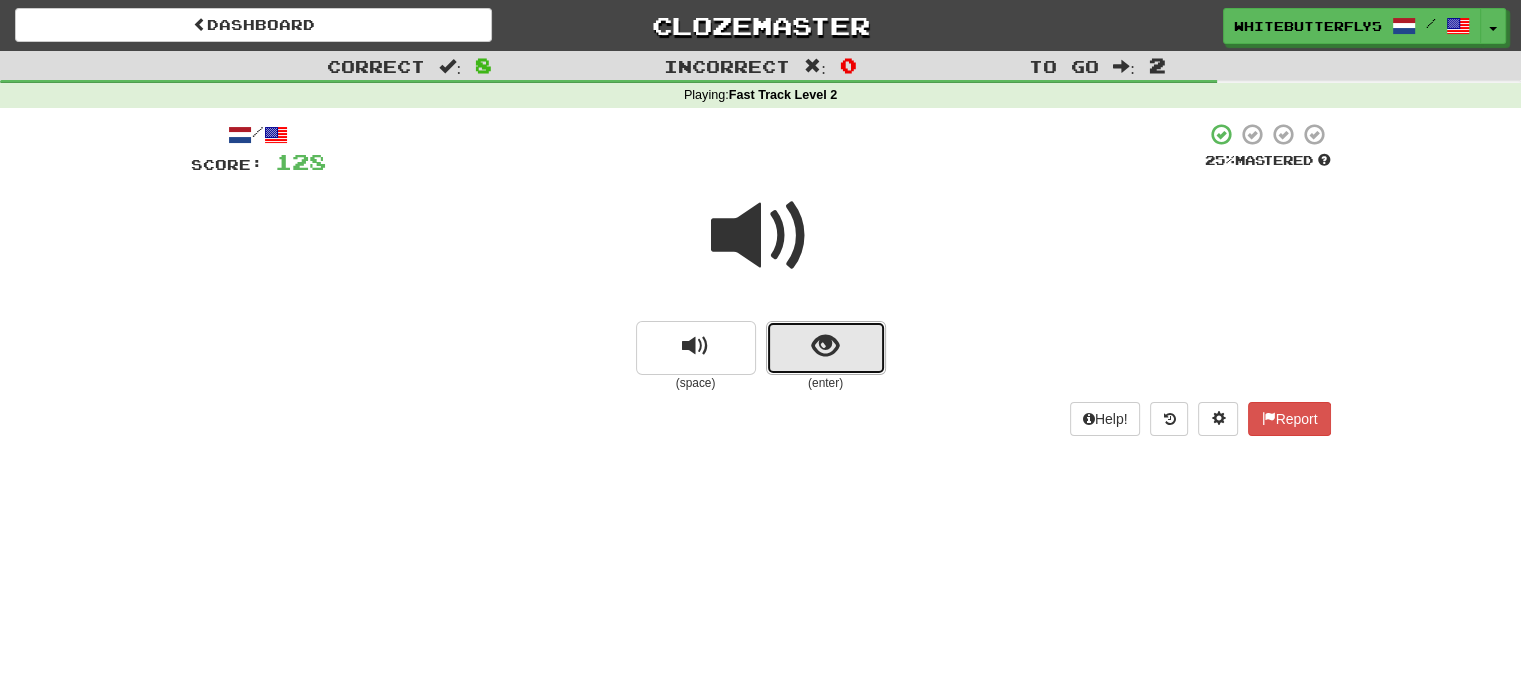 click at bounding box center (826, 348) 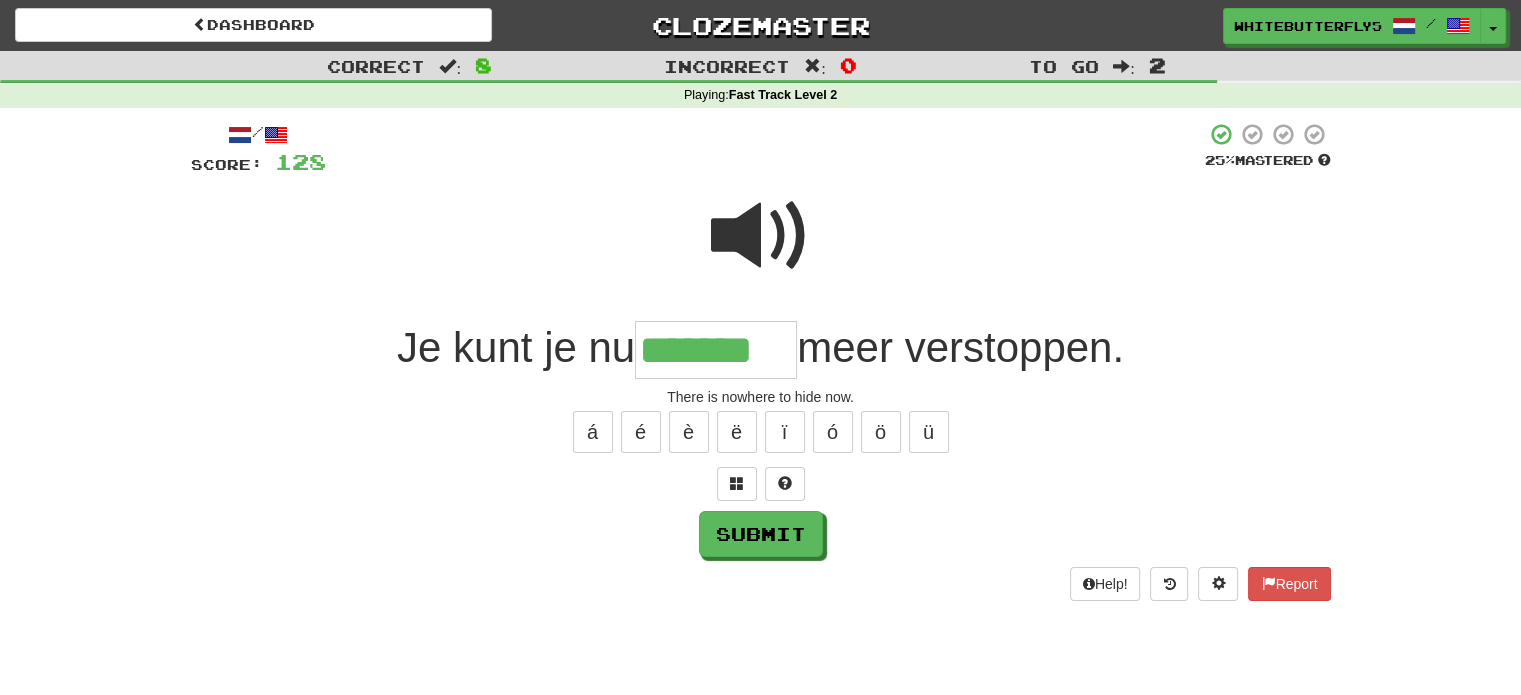 type on "*******" 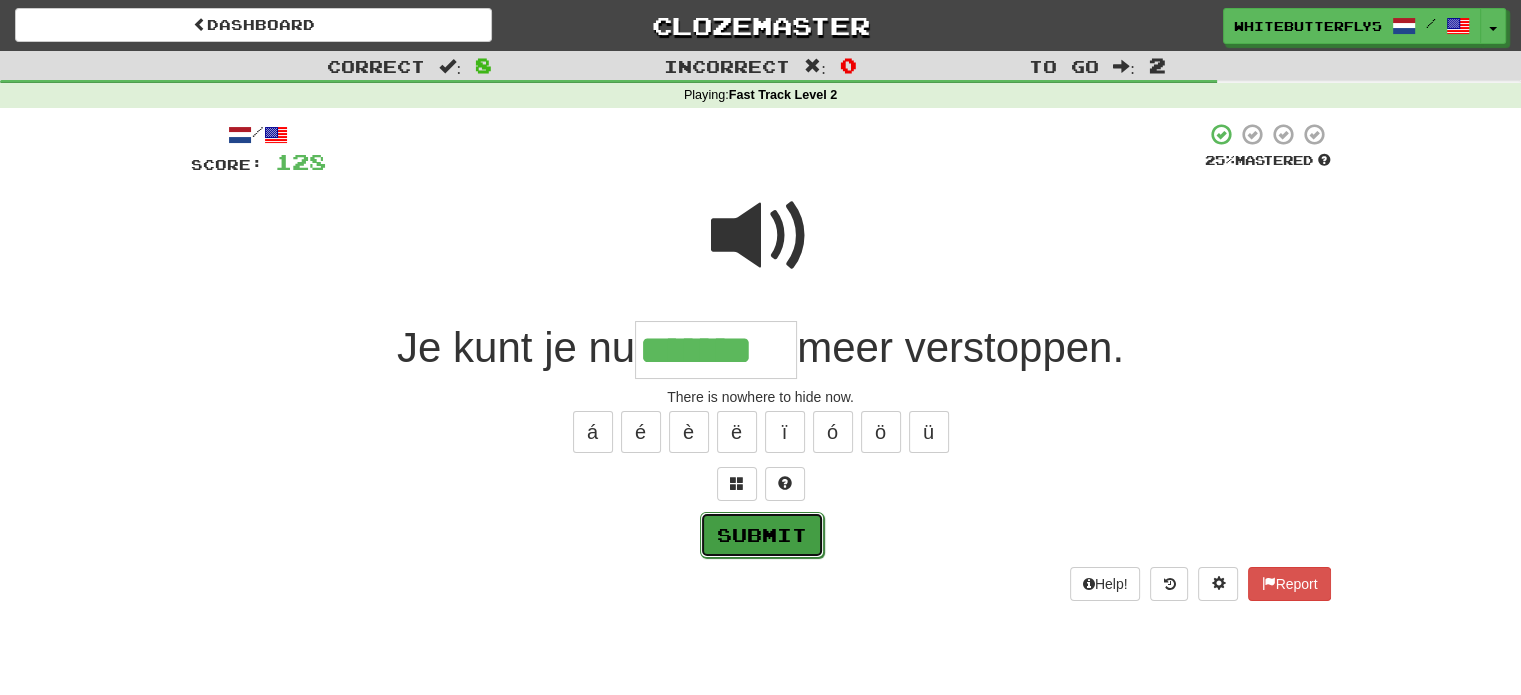 click on "Submit" at bounding box center [762, 535] 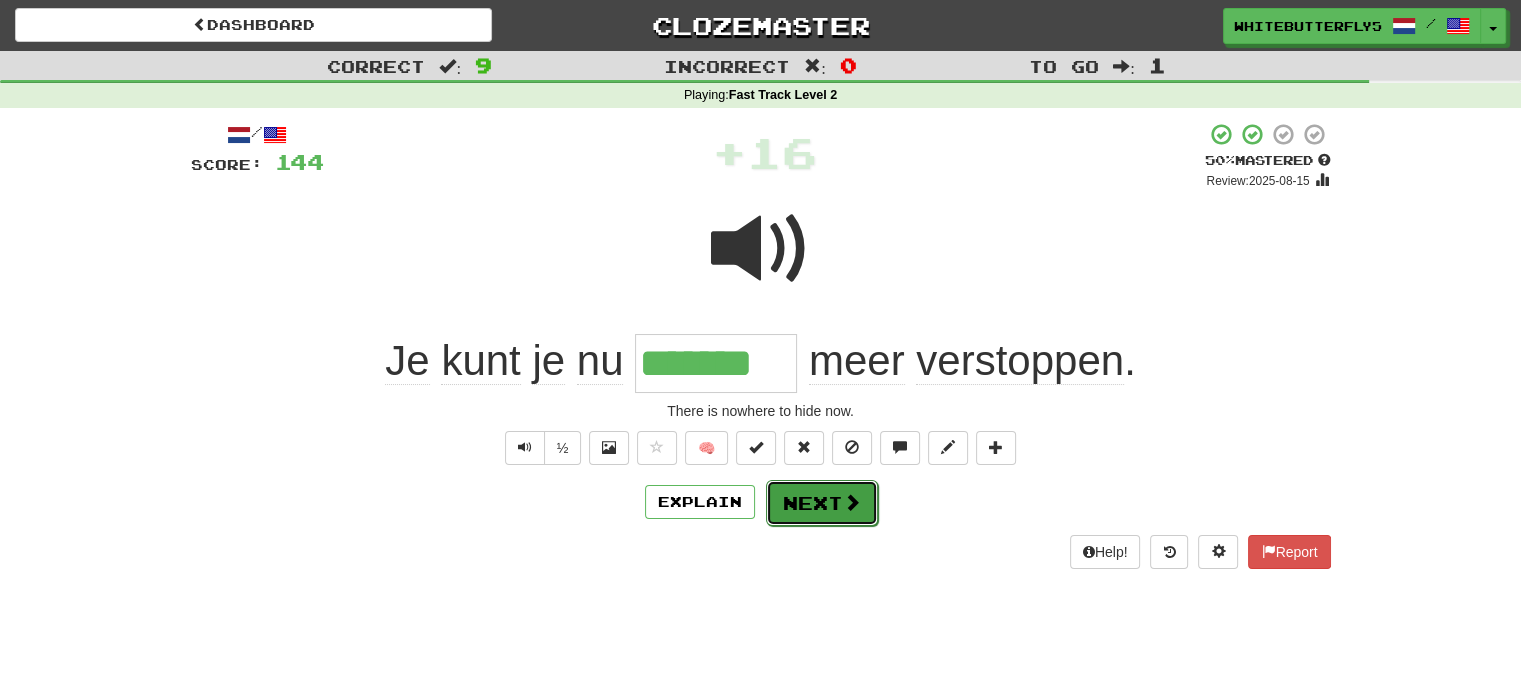 click on "Next" at bounding box center [822, 503] 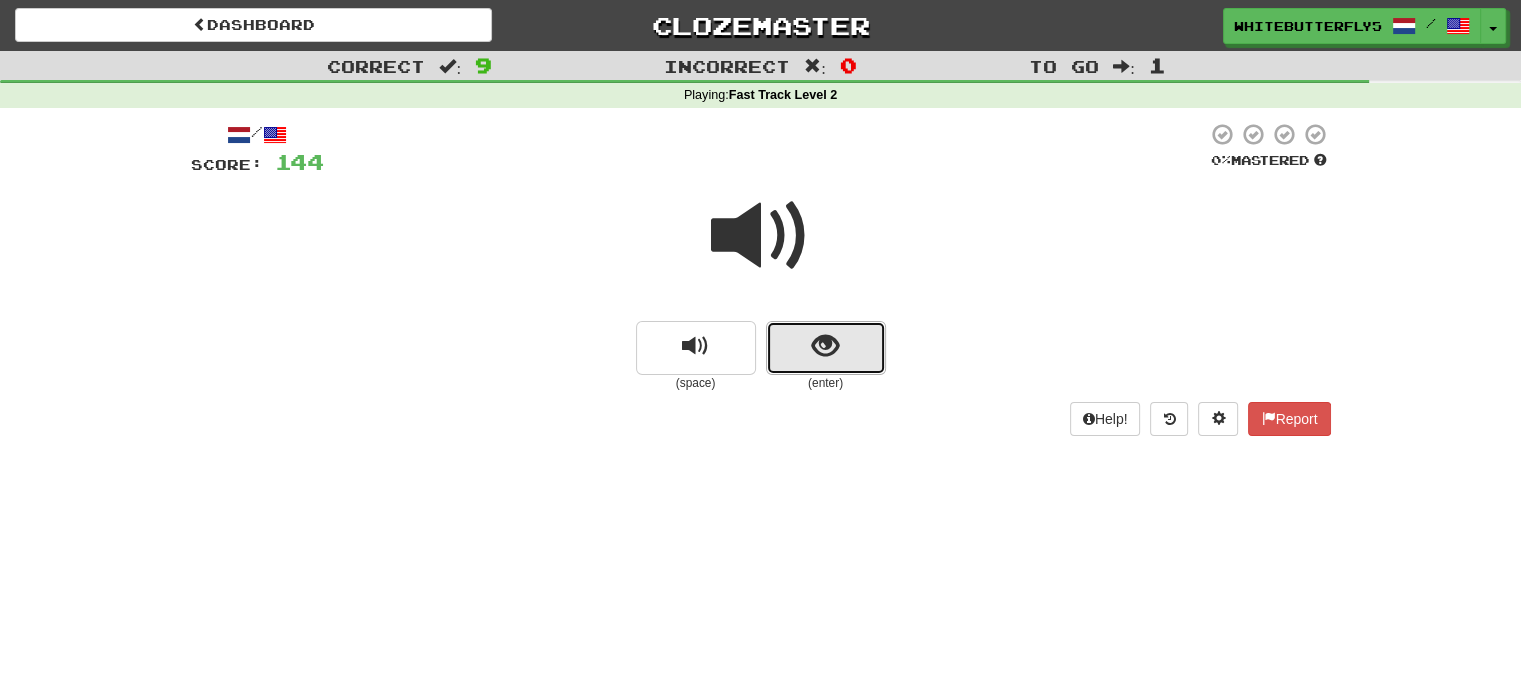 click at bounding box center [826, 348] 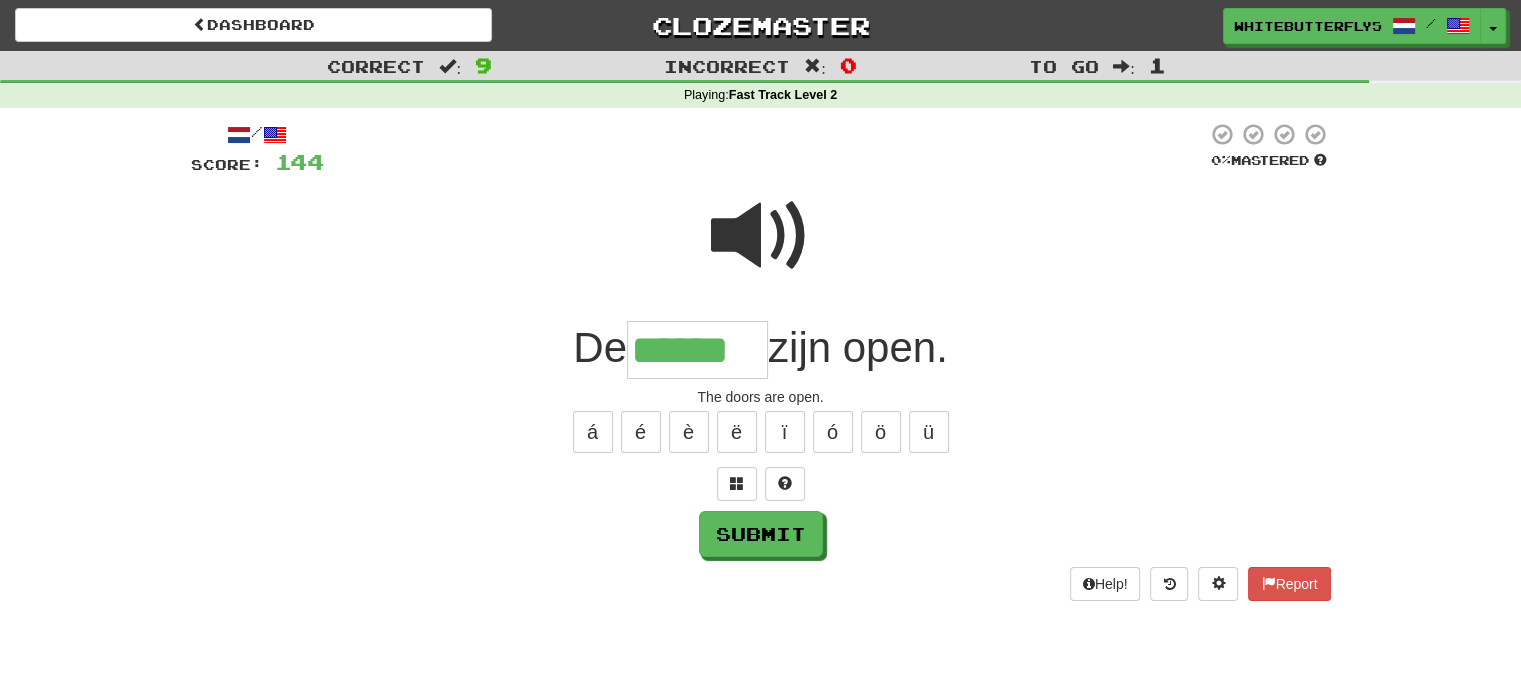 type on "******" 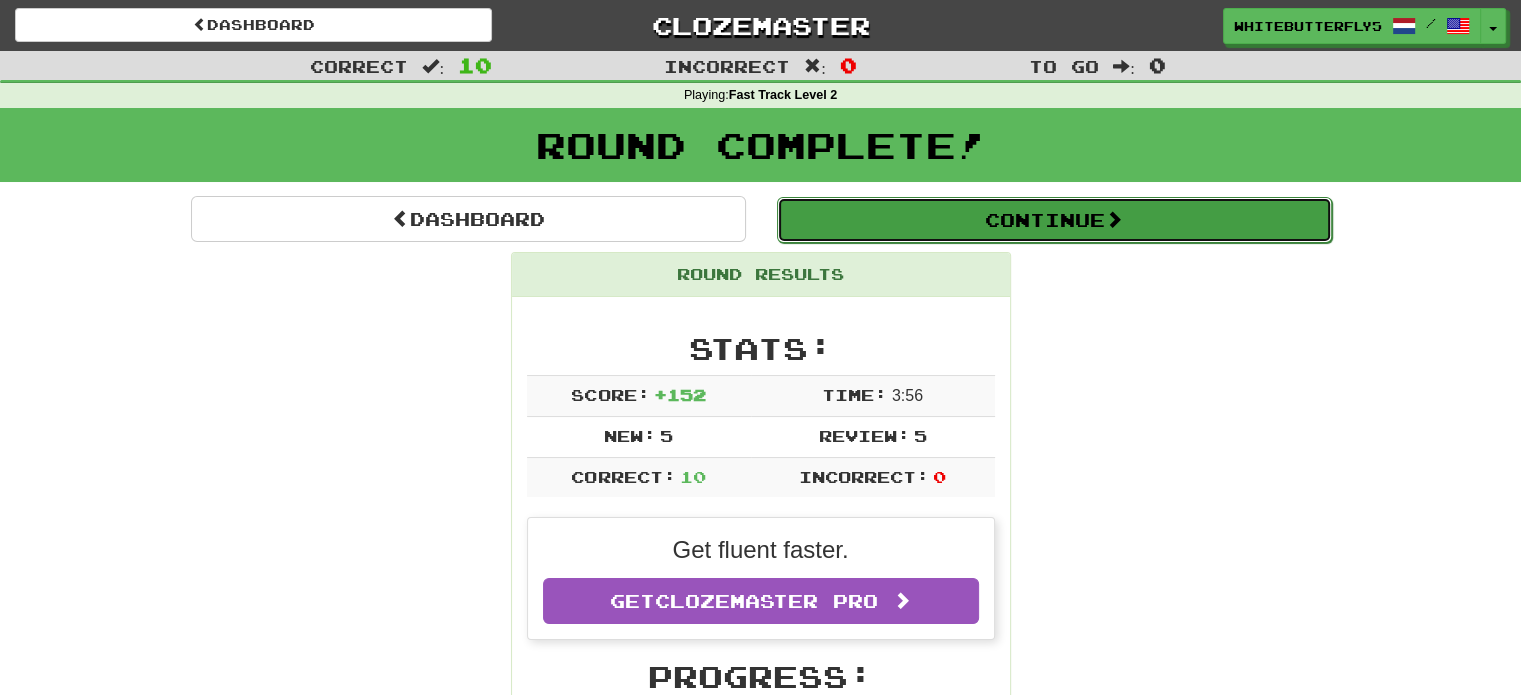 click on "Continue" at bounding box center (1054, 220) 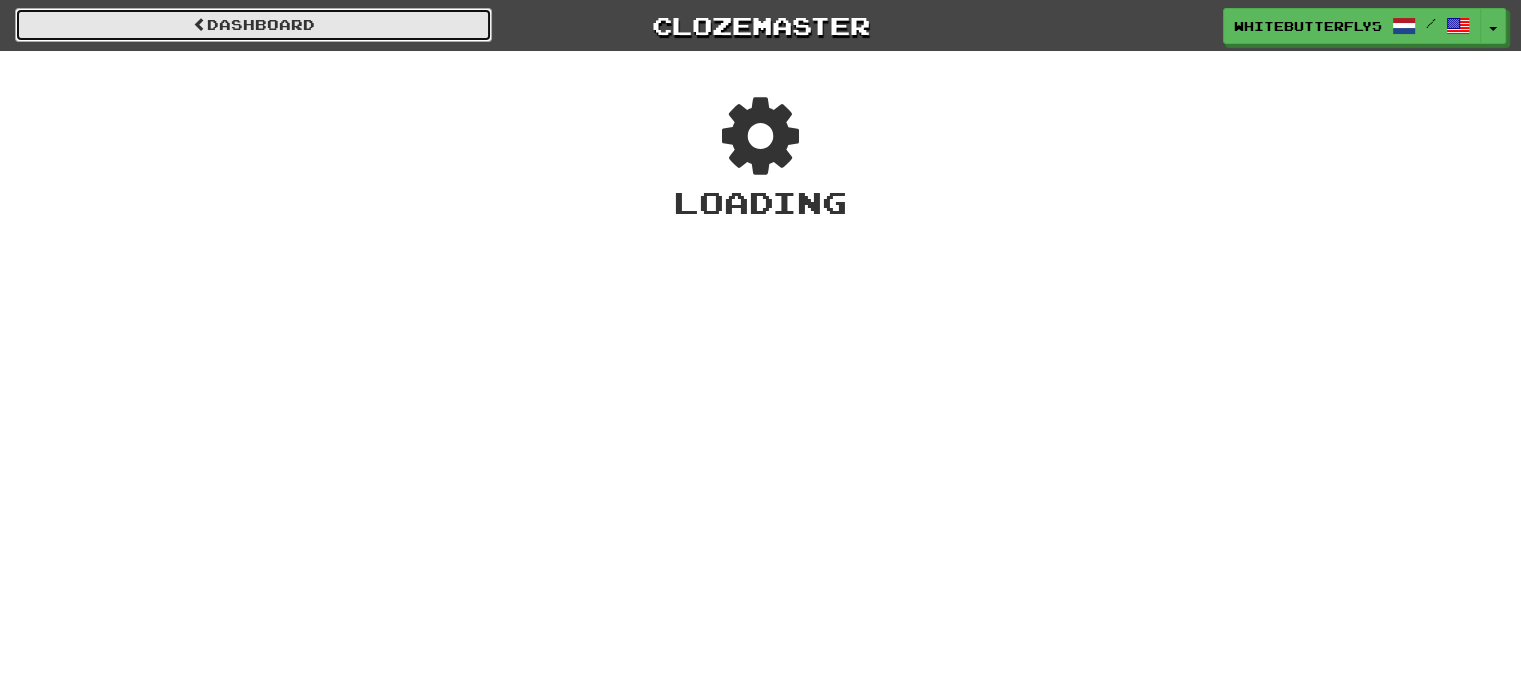 click on "Dashboard" at bounding box center (253, 25) 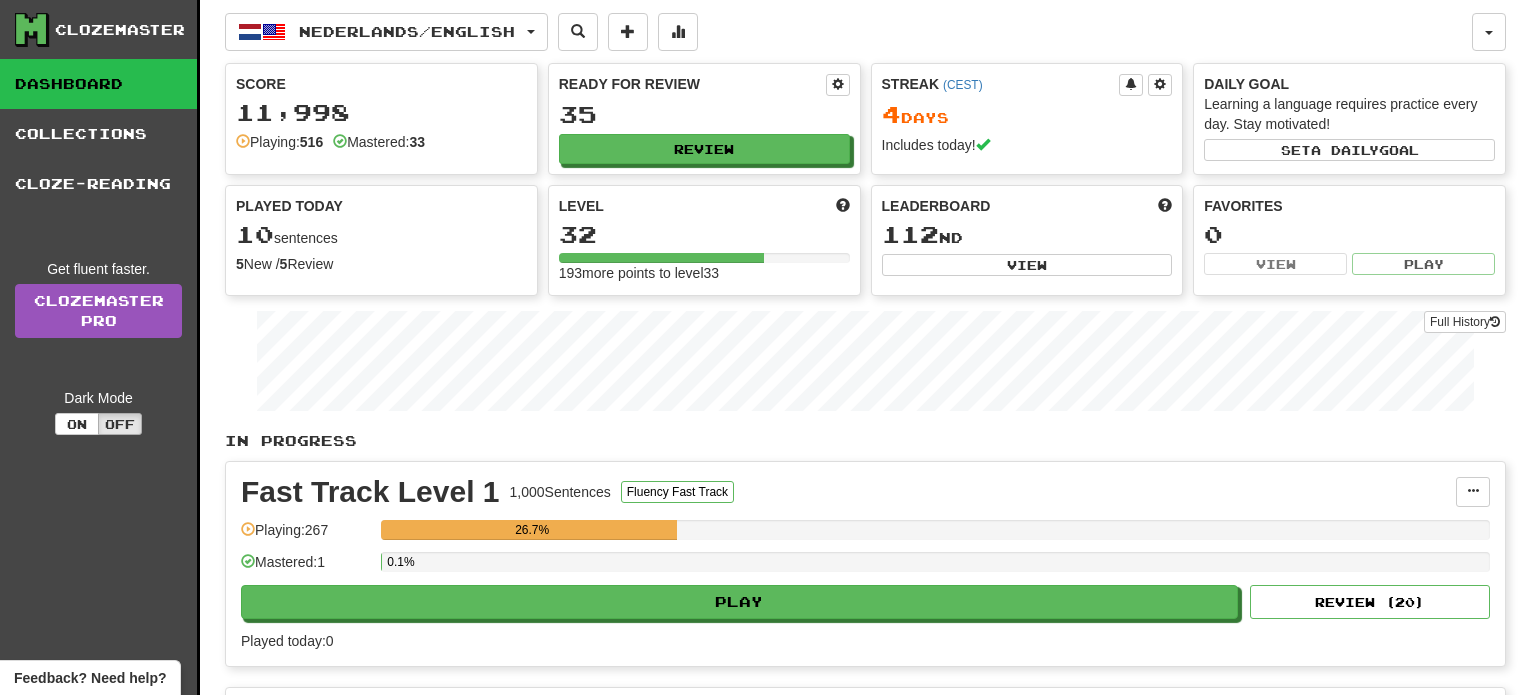 scroll, scrollTop: 0, scrollLeft: 0, axis: both 